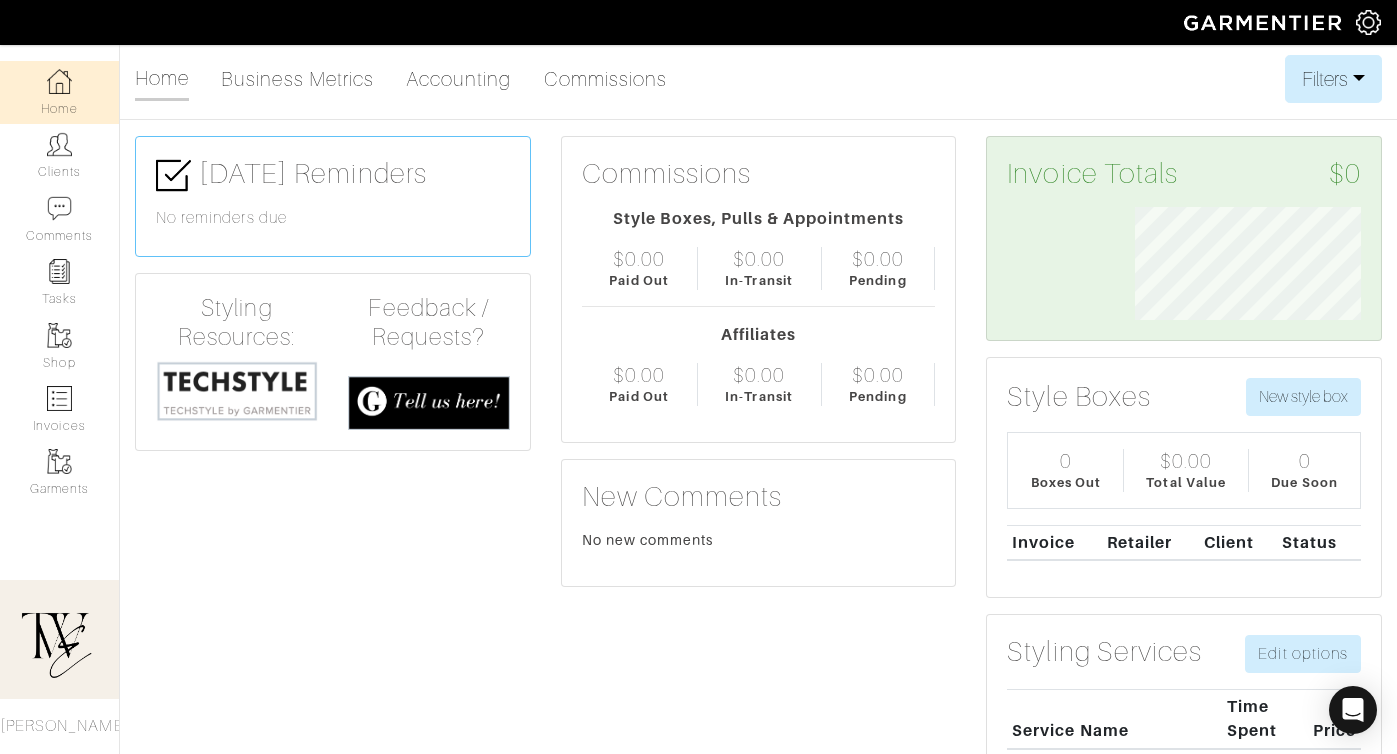 scroll, scrollTop: 0, scrollLeft: 0, axis: both 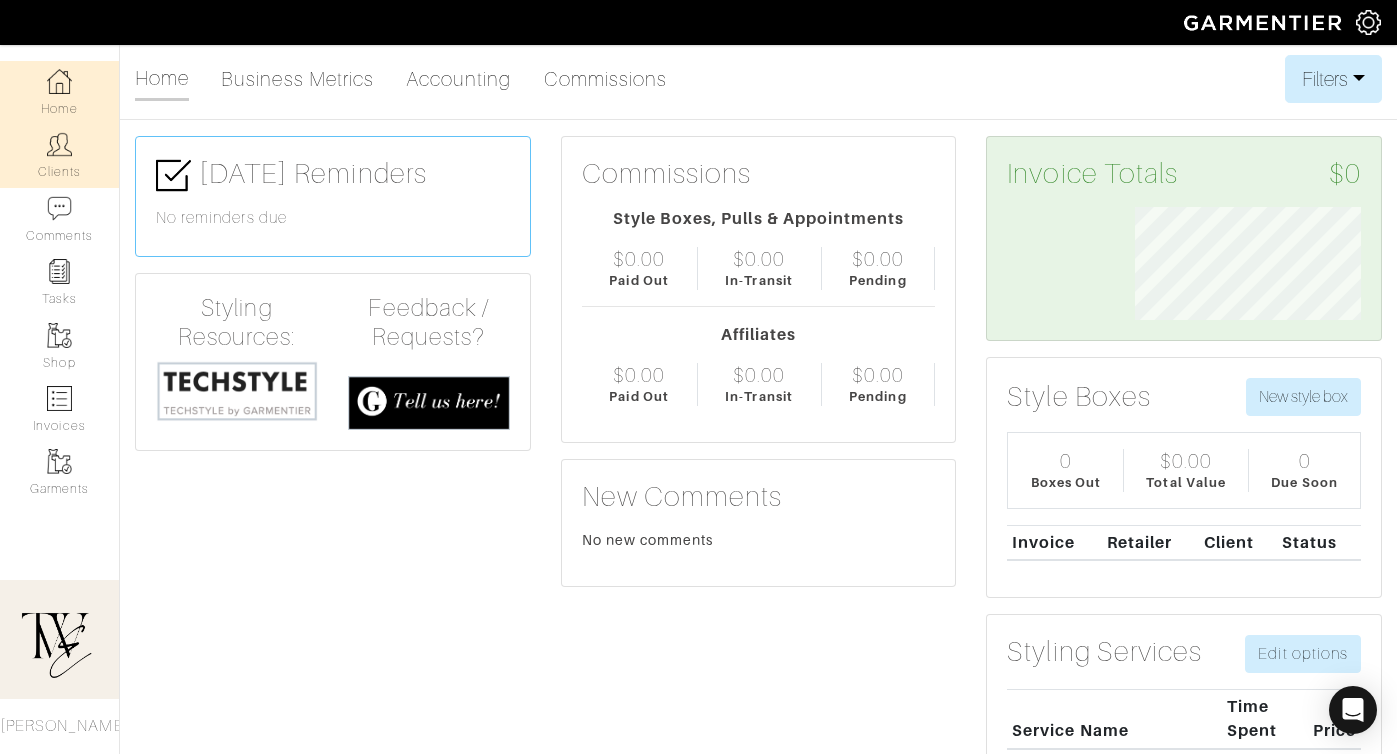 click at bounding box center (59, 144) 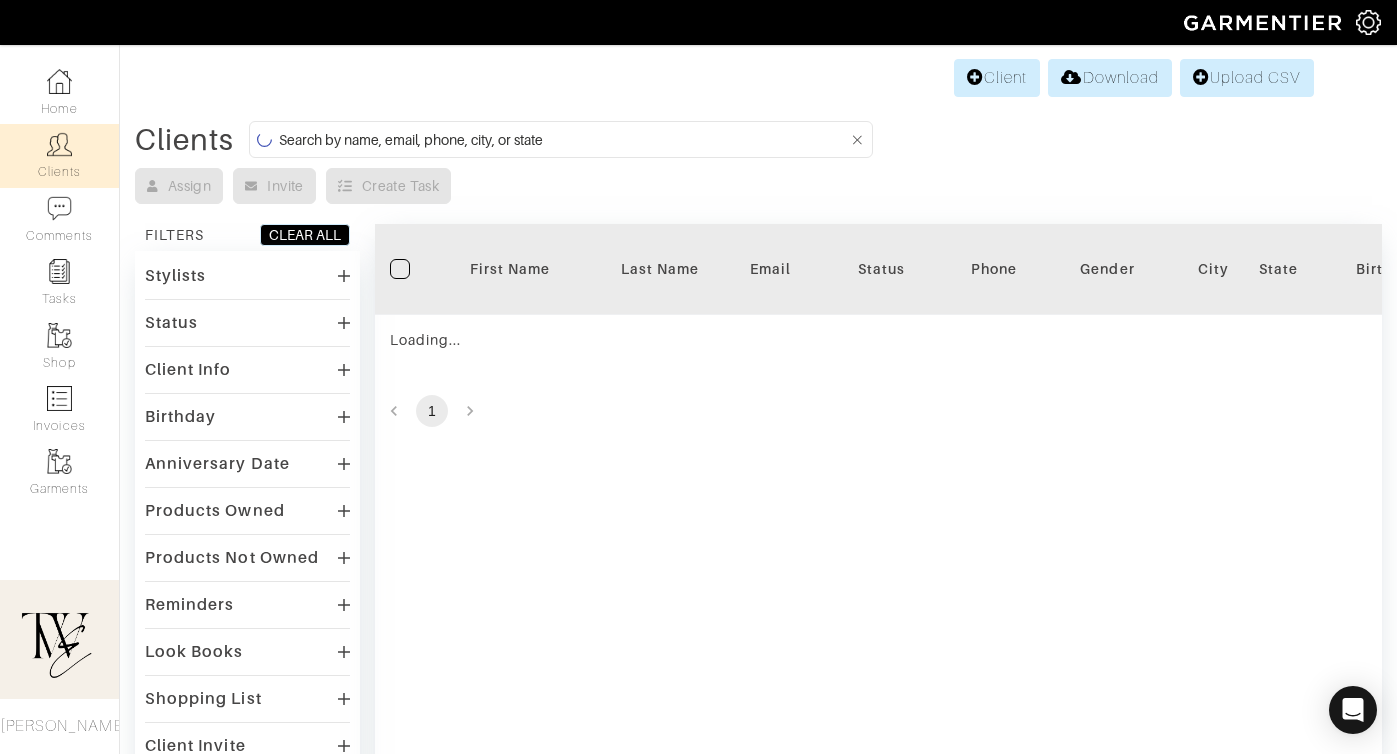 click on "First Name" at bounding box center [510, 269] 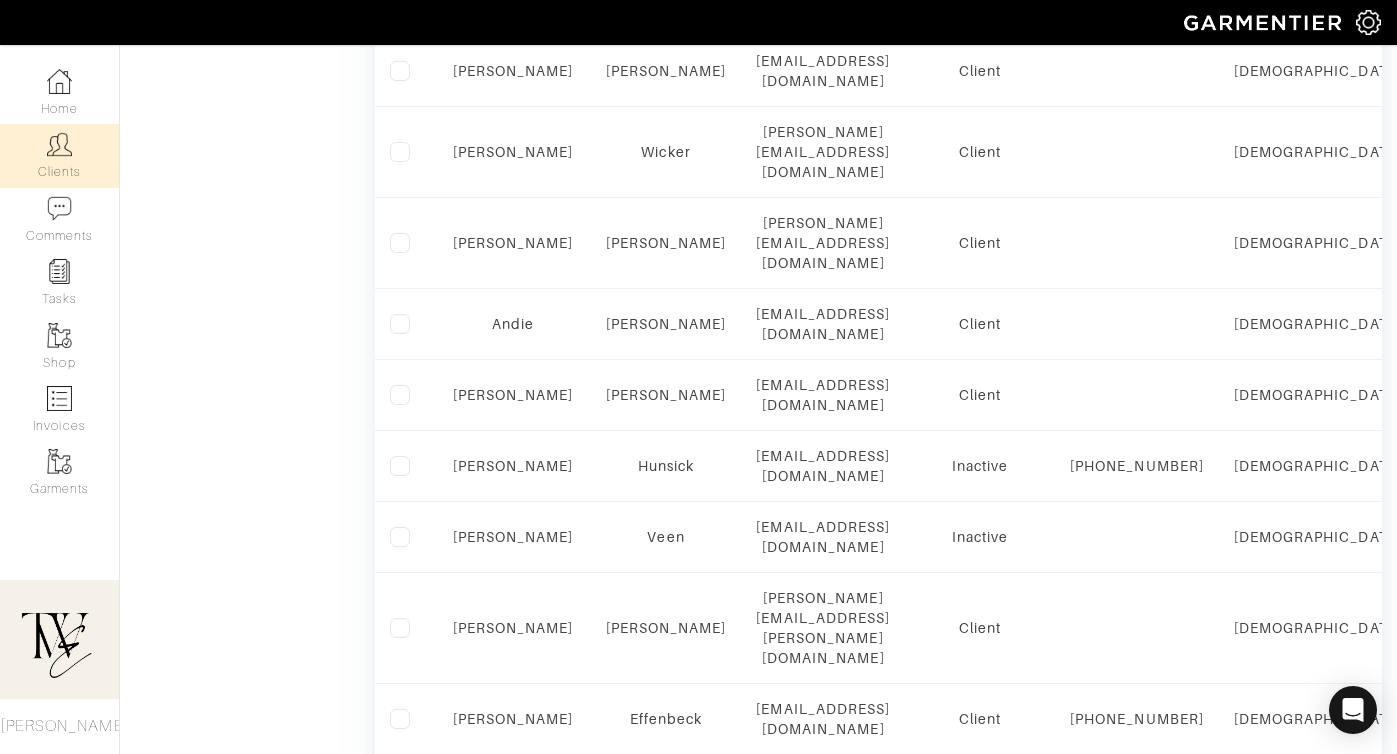 scroll, scrollTop: 1374, scrollLeft: 0, axis: vertical 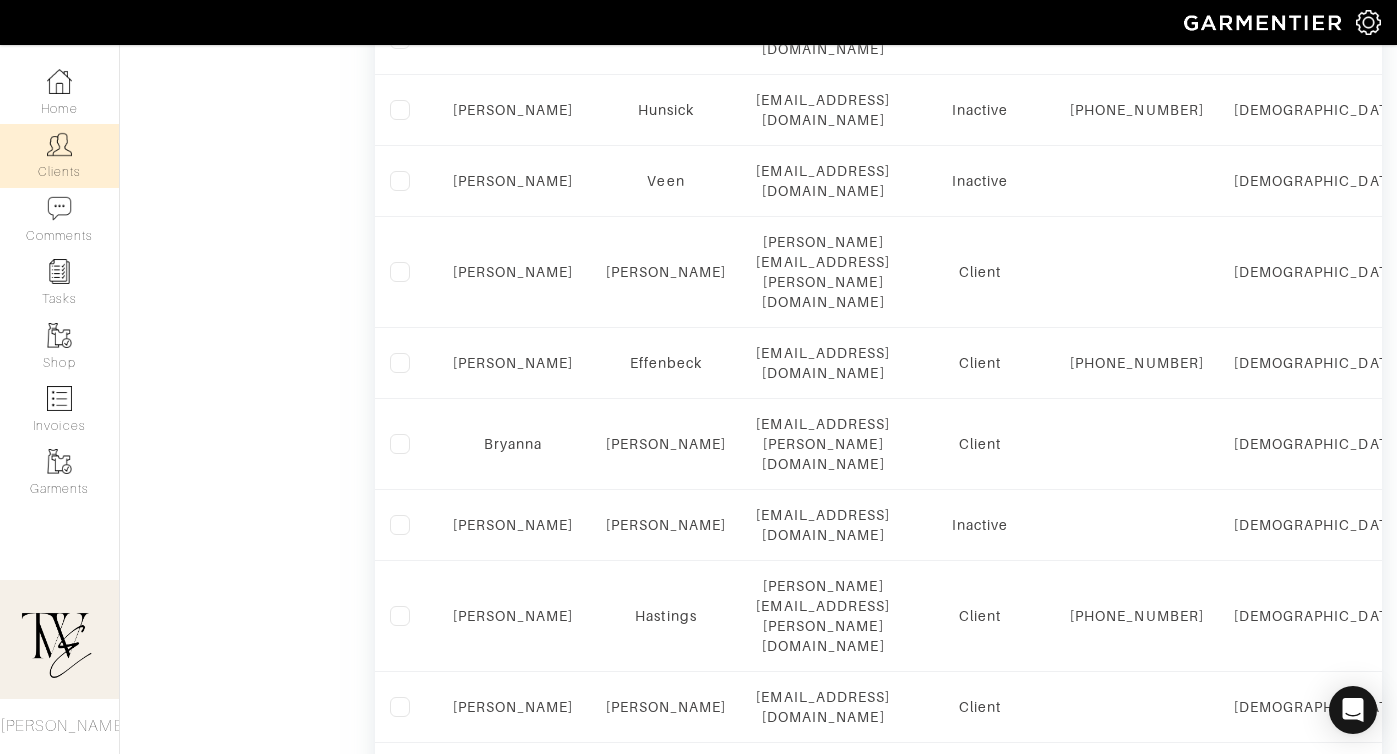 click on "2" at bounding box center (470, 1042) 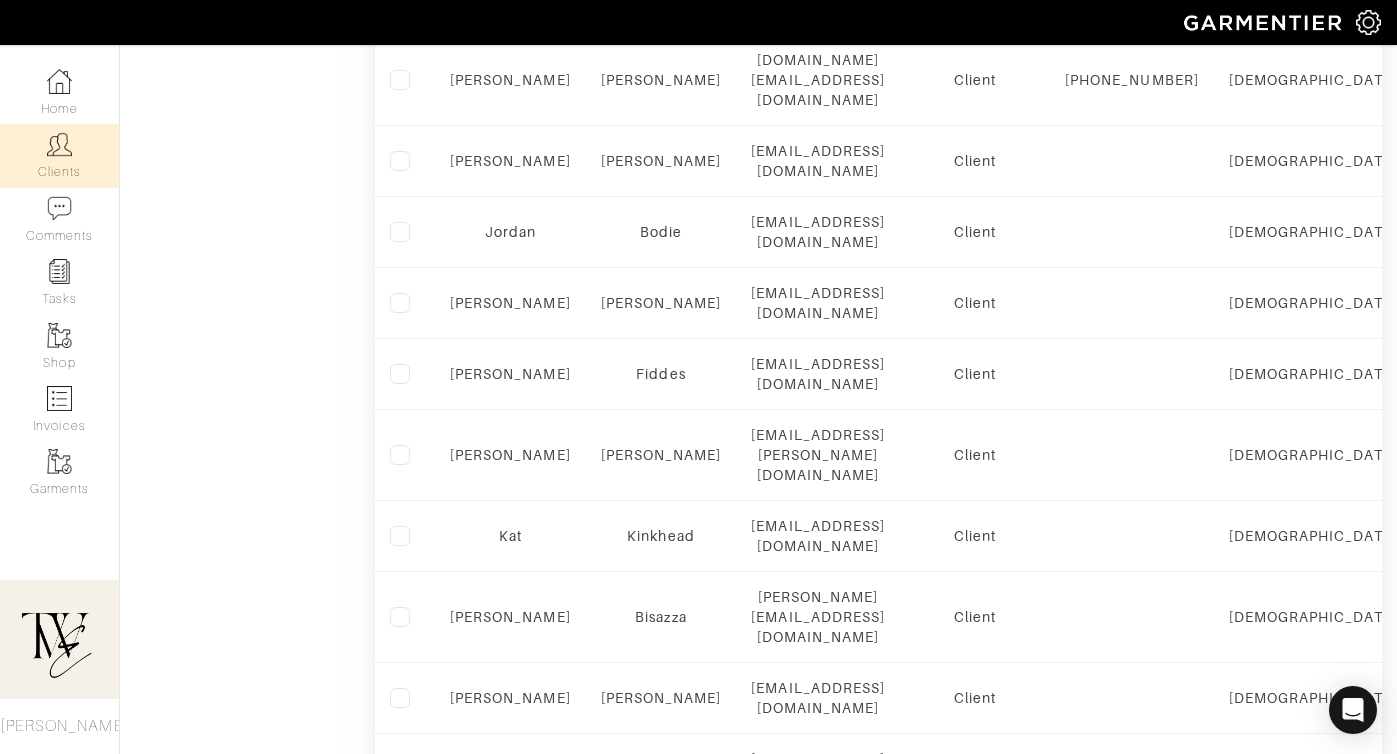 click on "3" at bounding box center (508, 962) 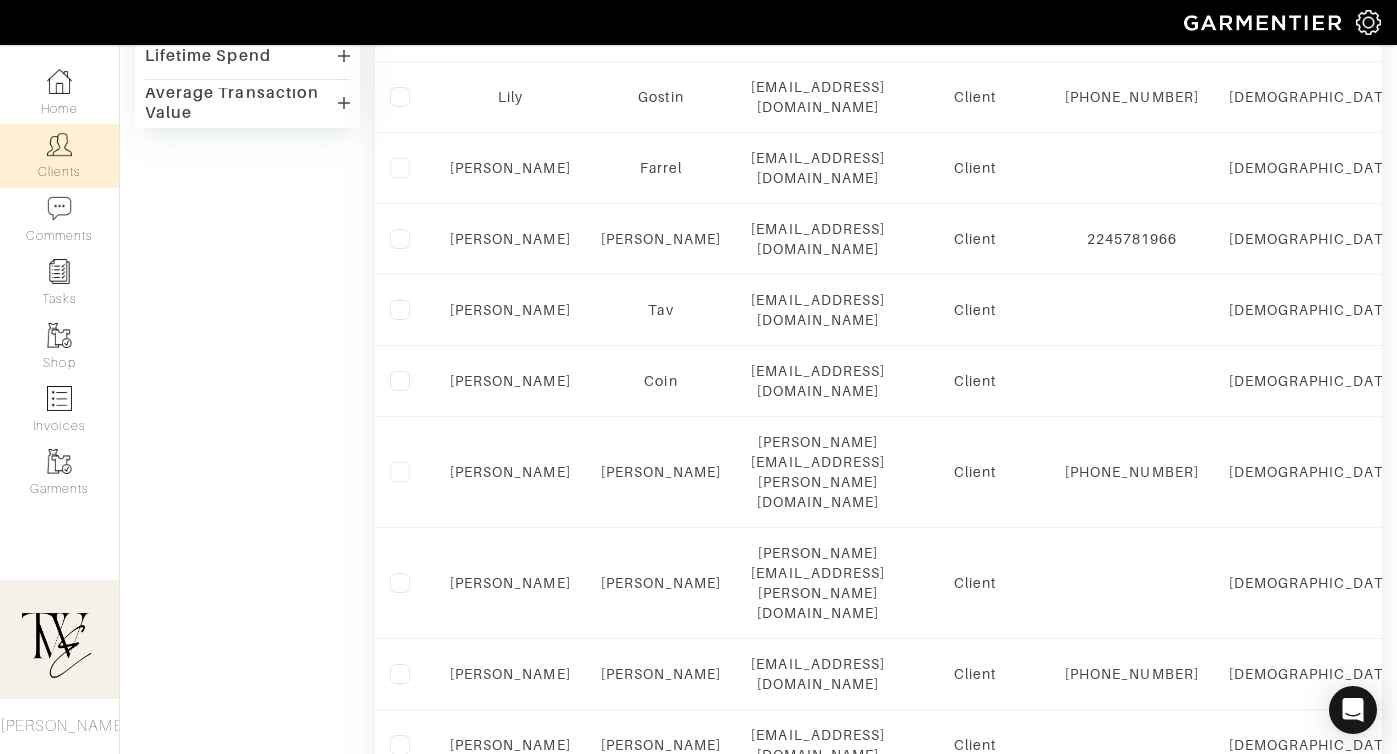 scroll, scrollTop: 821, scrollLeft: 0, axis: vertical 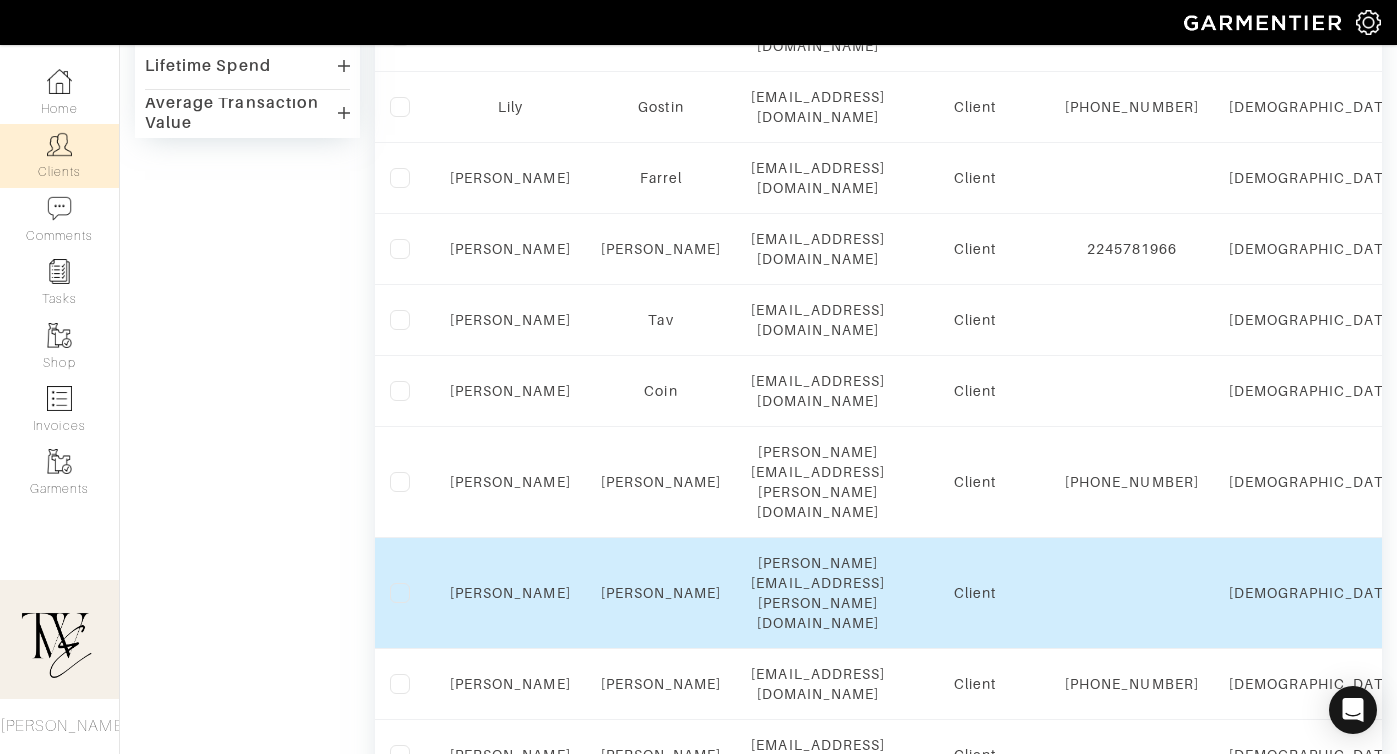 click on "Michelle" at bounding box center (510, 593) 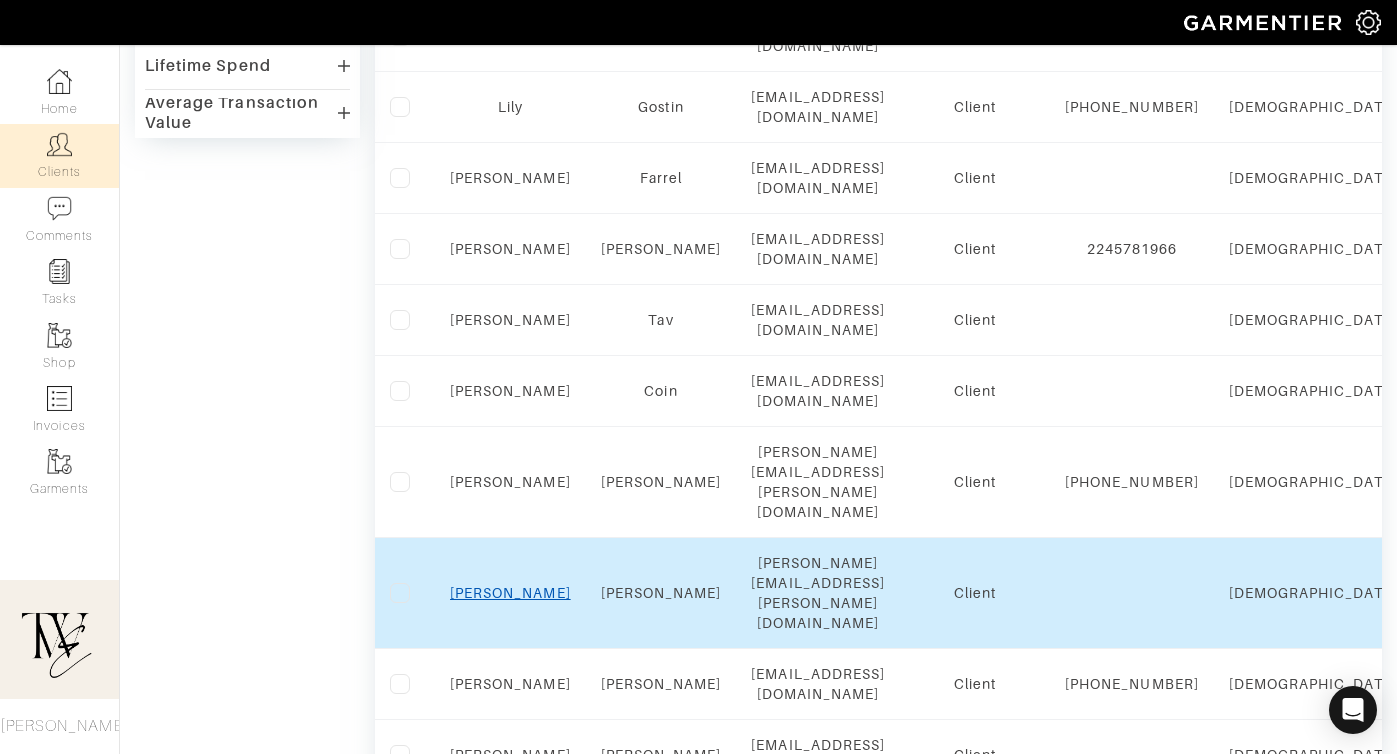 click on "Michelle" at bounding box center (510, 593) 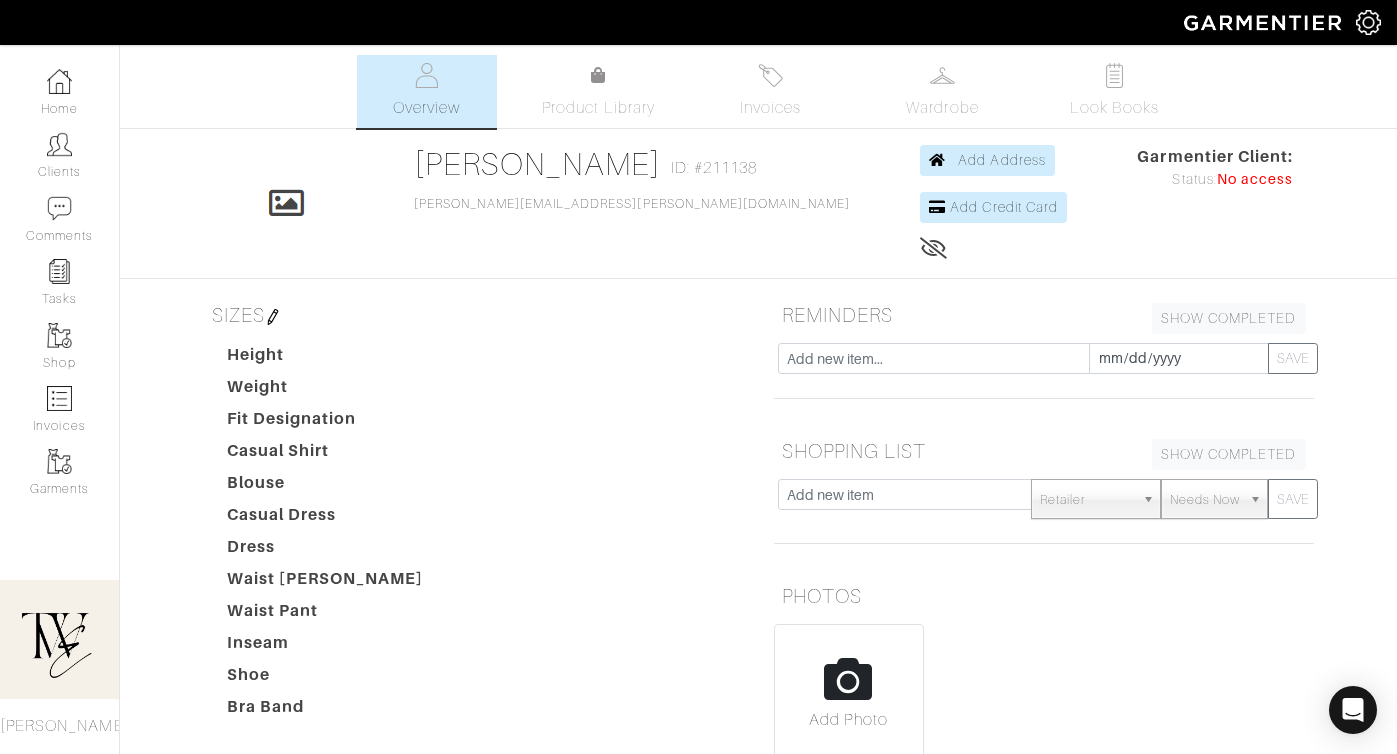 scroll, scrollTop: 0, scrollLeft: 0, axis: both 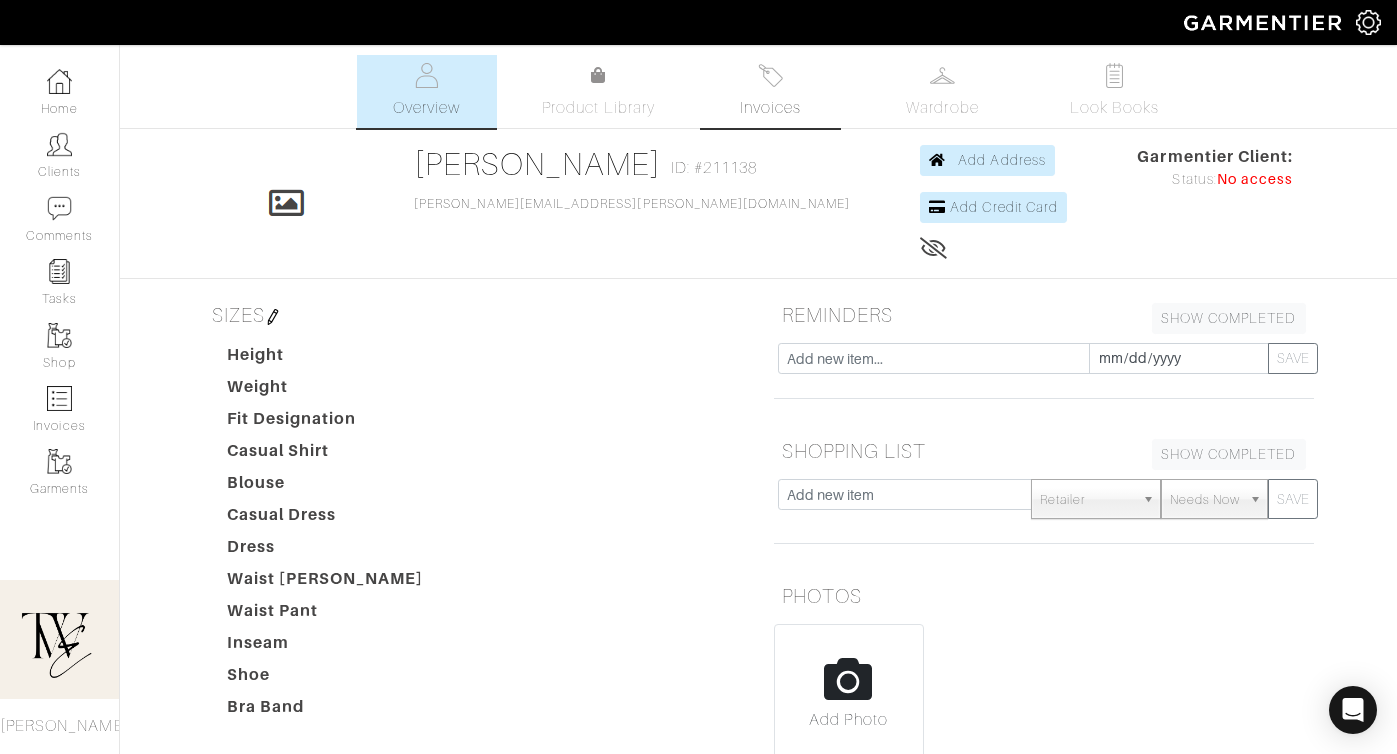 click on "Invoices" at bounding box center (771, 91) 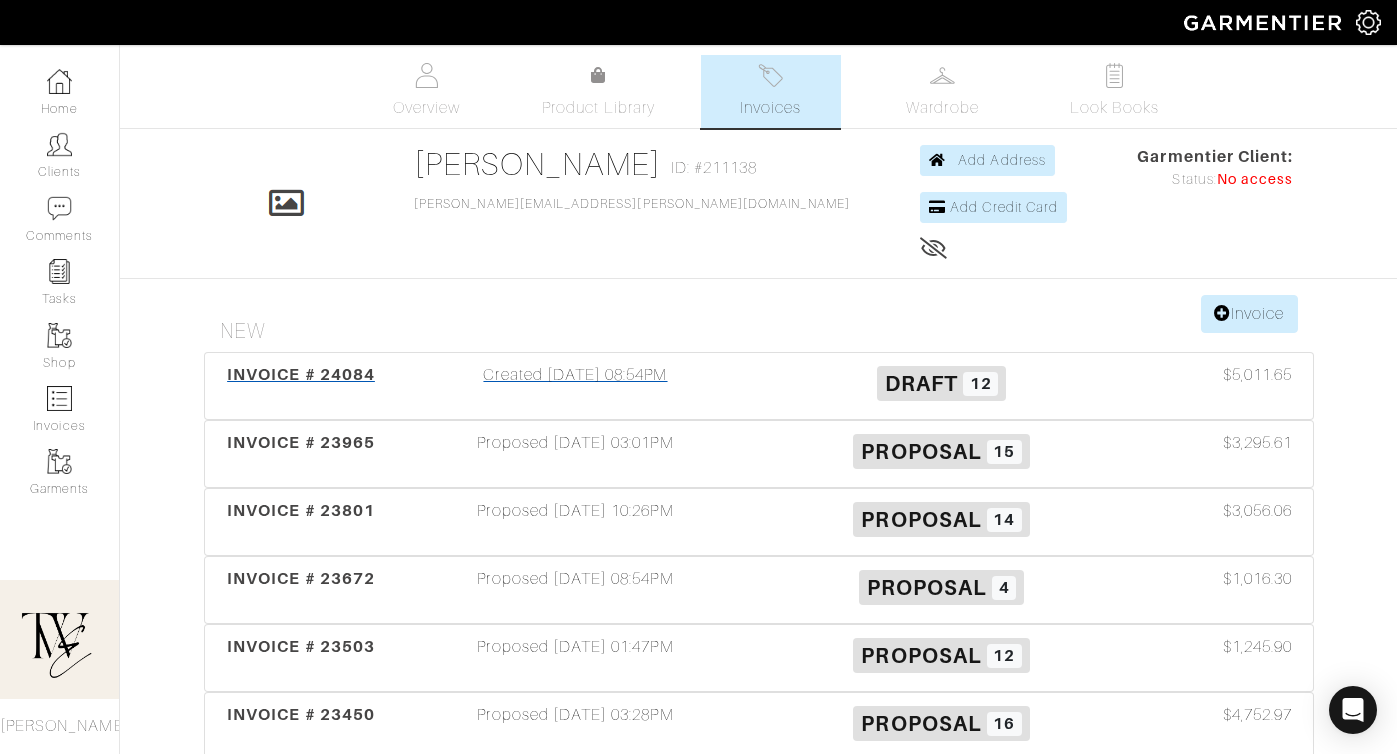 click on "INVOICE # 24084" at bounding box center (301, 374) 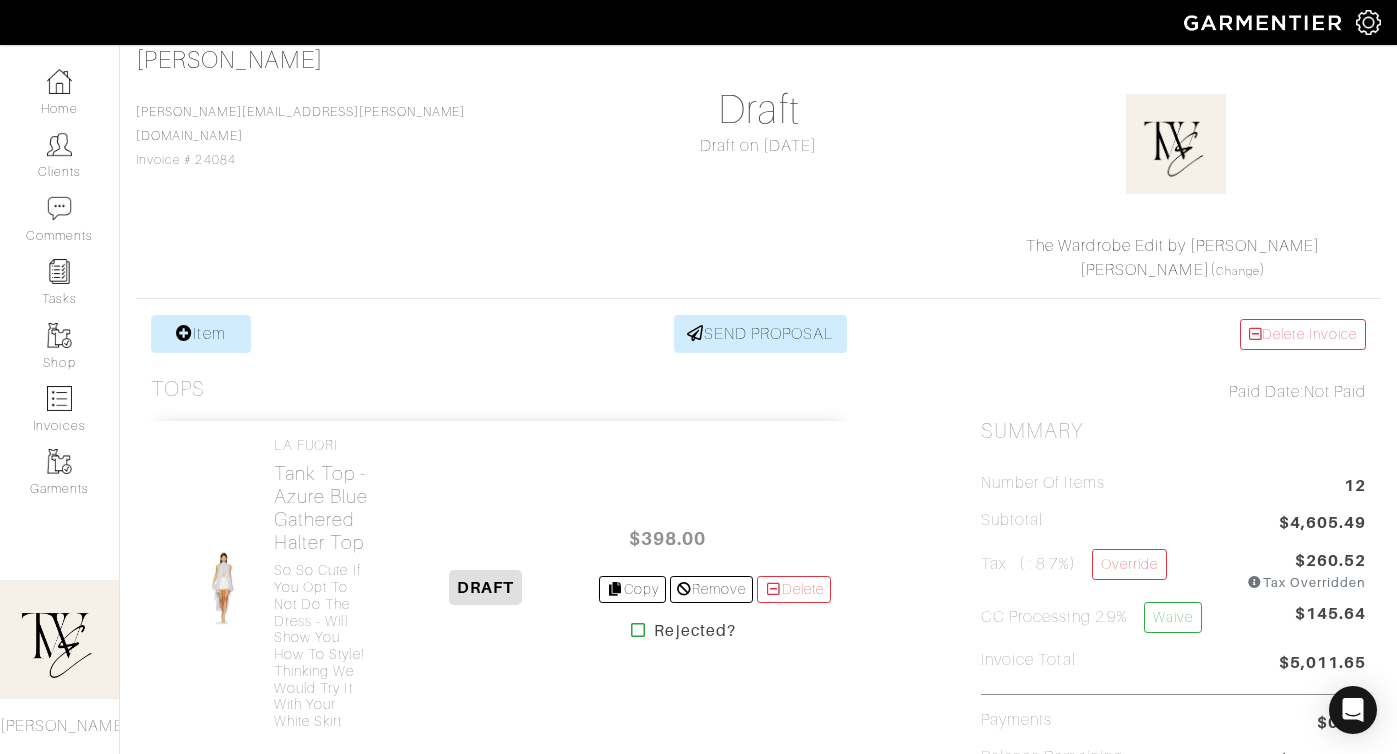 scroll, scrollTop: 495, scrollLeft: 0, axis: vertical 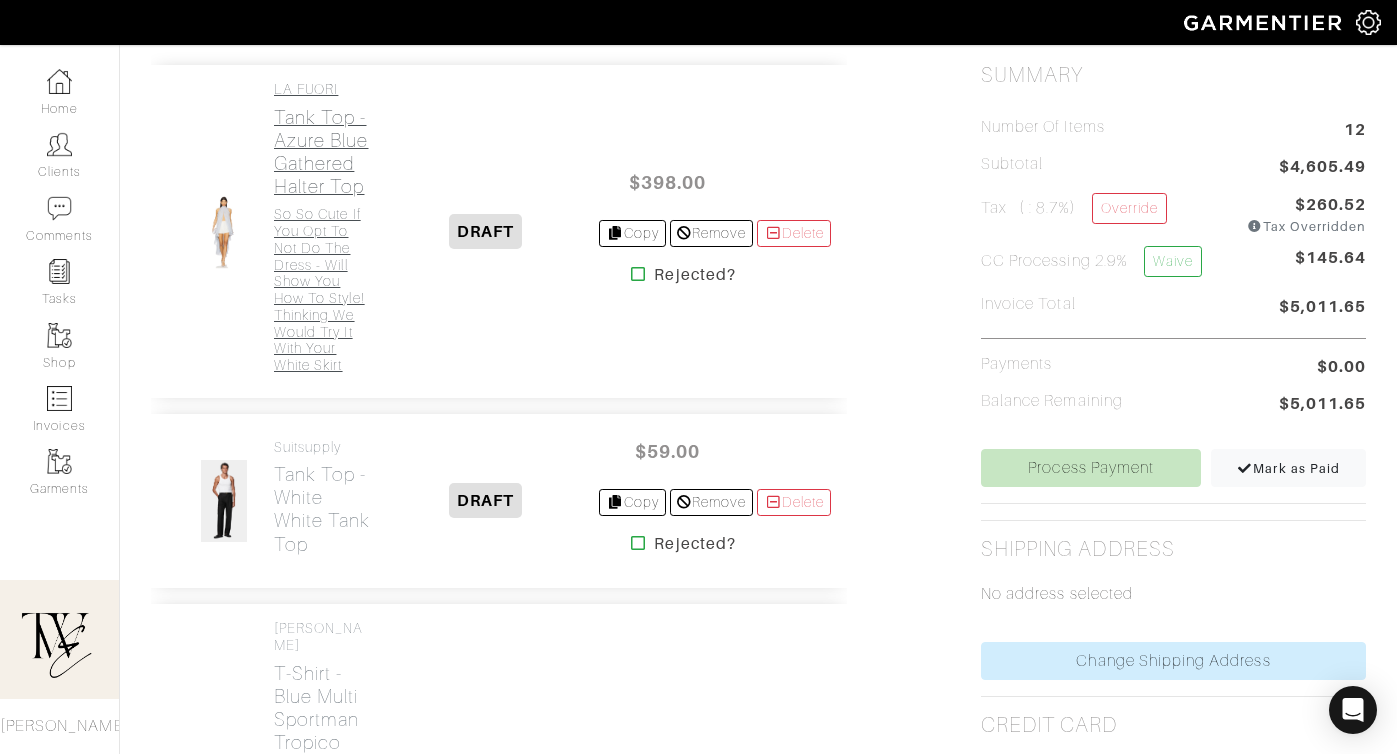 click on "So so cute if you opt to not do the dress - will show you how to style! Thinking we would try it with your white skirt" at bounding box center [323, 290] 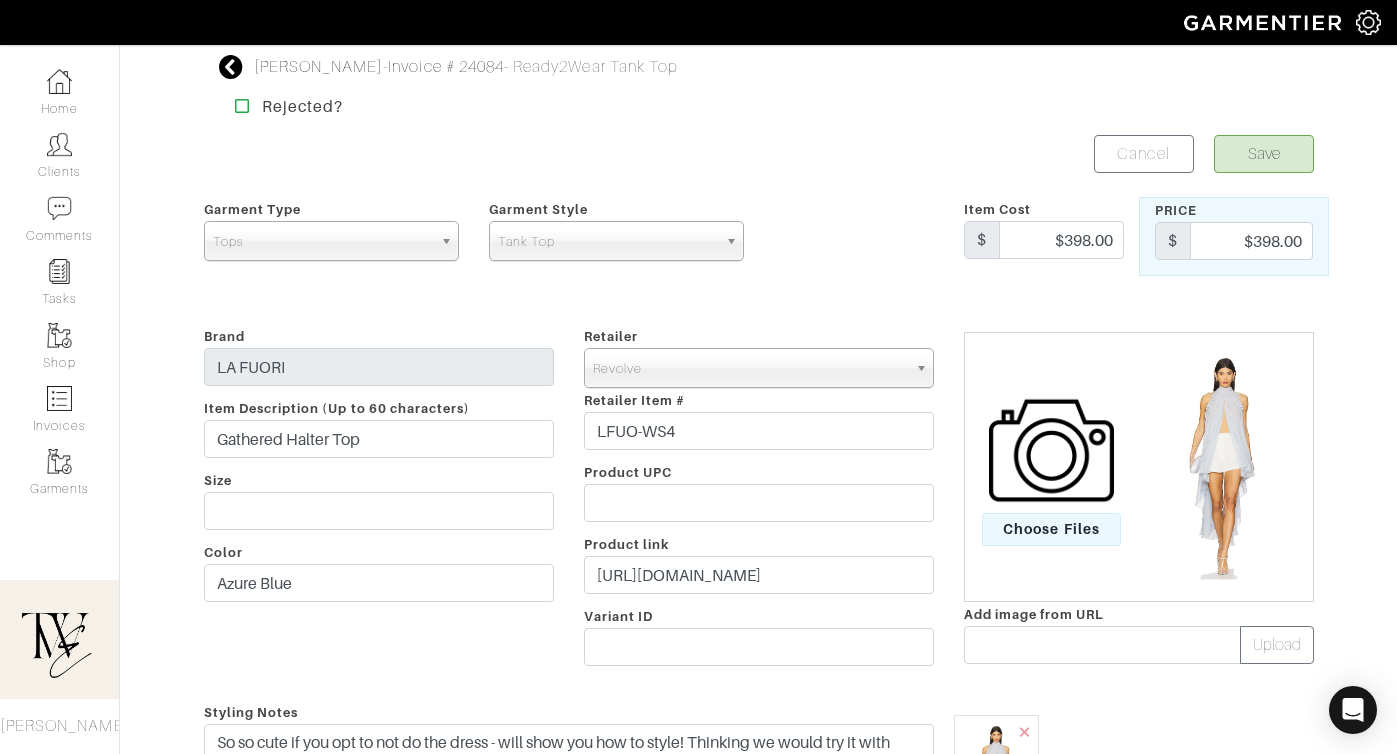 scroll, scrollTop: 150, scrollLeft: 0, axis: vertical 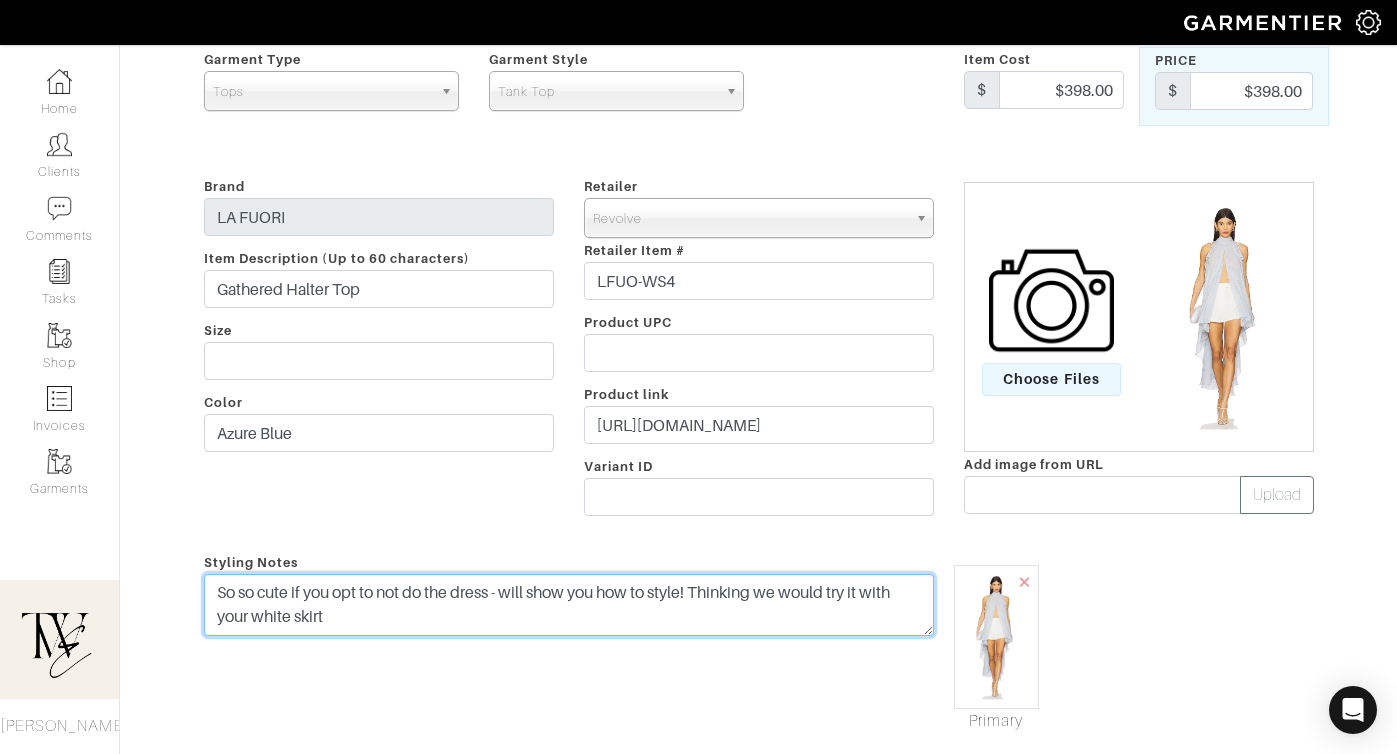 click on "So so cute if you opt to not do the dress - will show you how to style! Thinking we would try it with your white skirt" at bounding box center [569, 605] 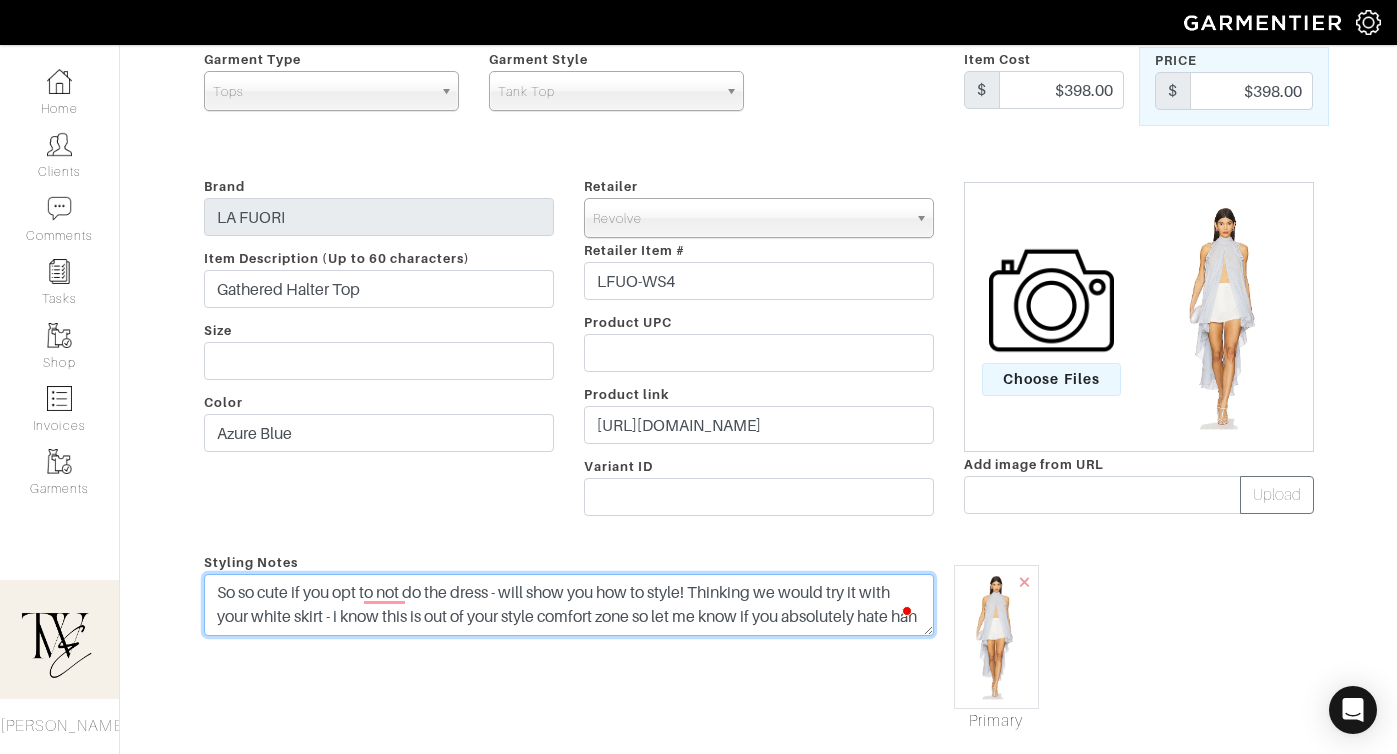 scroll, scrollTop: 15, scrollLeft: 0, axis: vertical 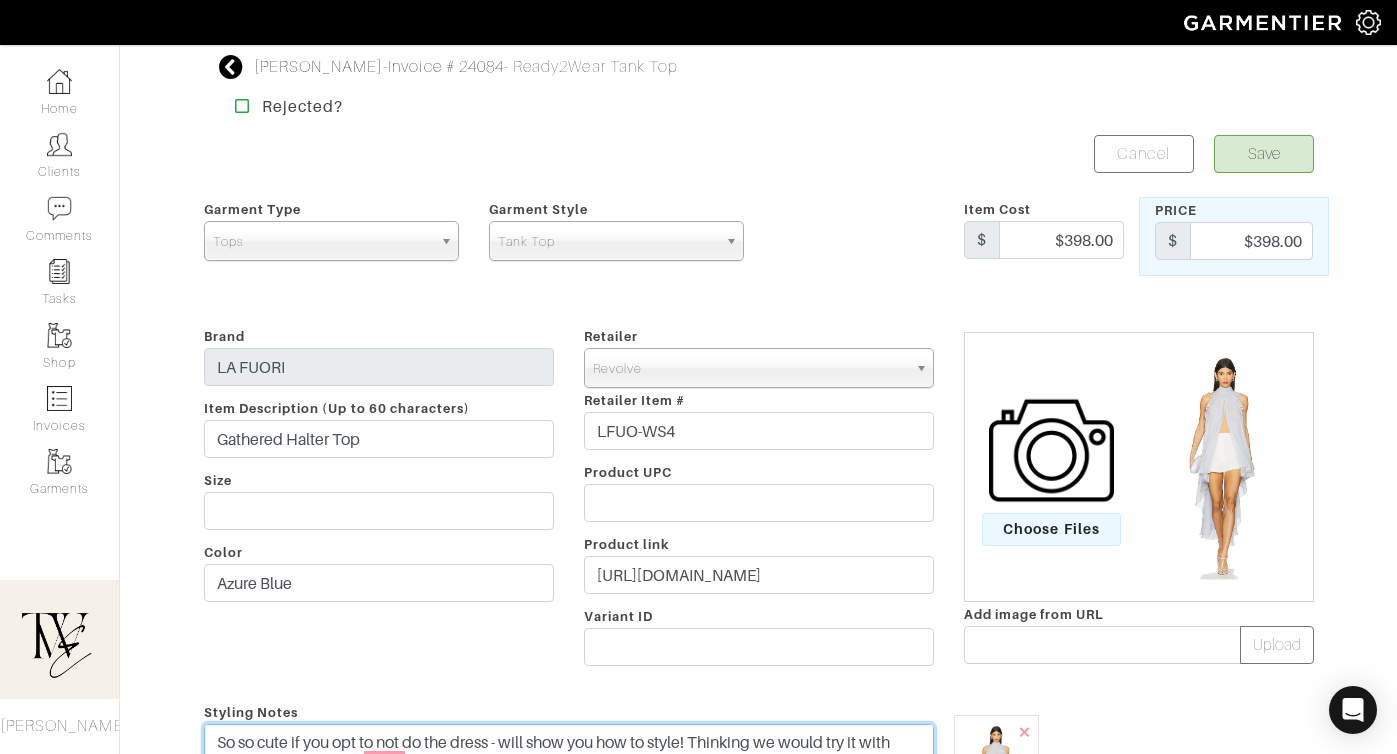 type on "So so cute if you opt to not do the dress - will show you how to style! Thinking we would try it with your white skirt - i know this is out of your style comfort zone so let me know if you absolutely hate haha" 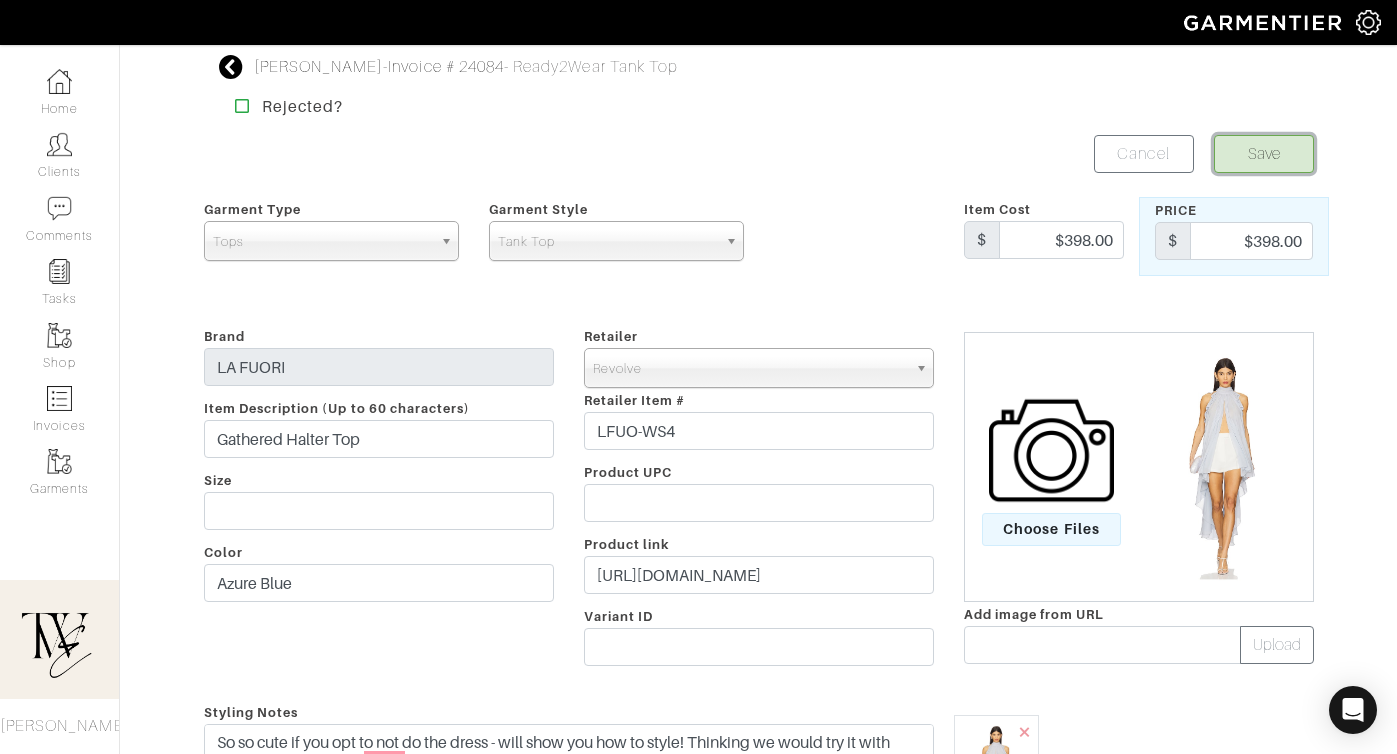 click on "Save" at bounding box center [1264, 154] 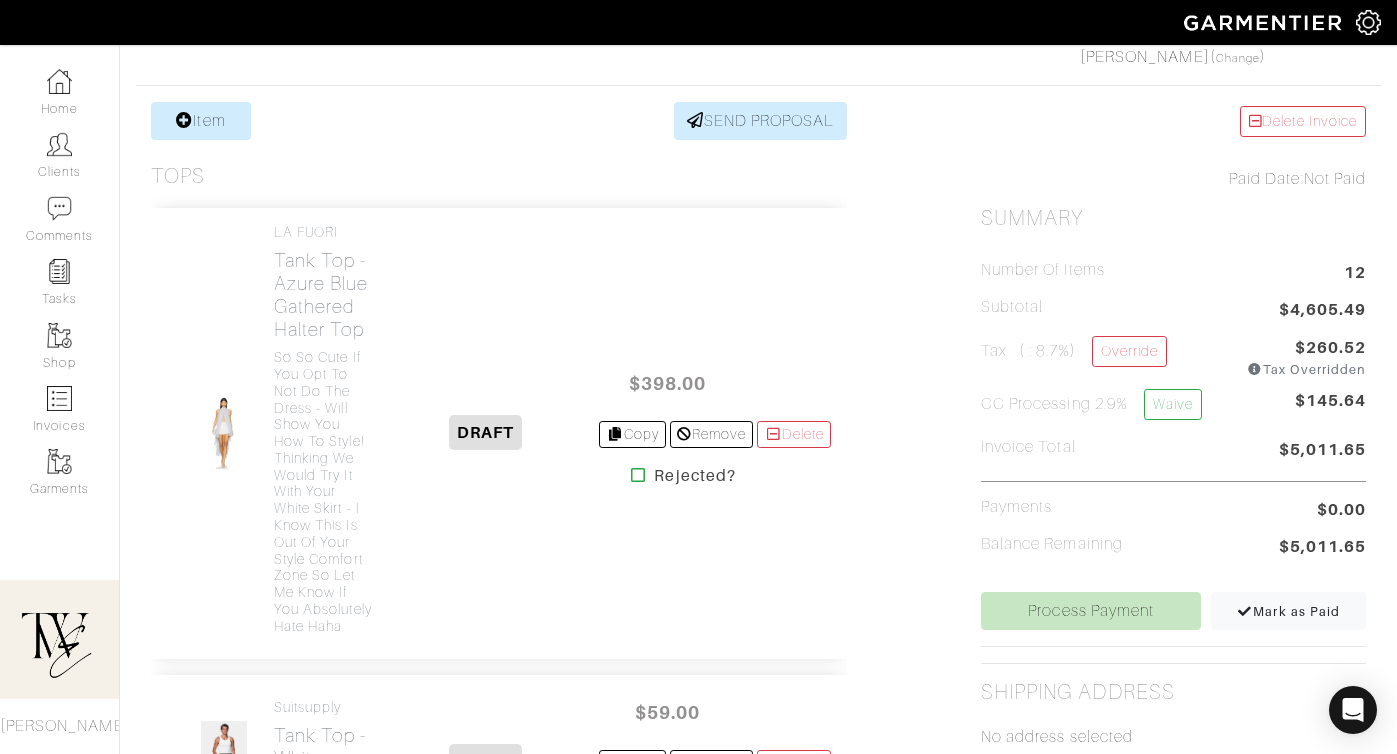scroll, scrollTop: 0, scrollLeft: 0, axis: both 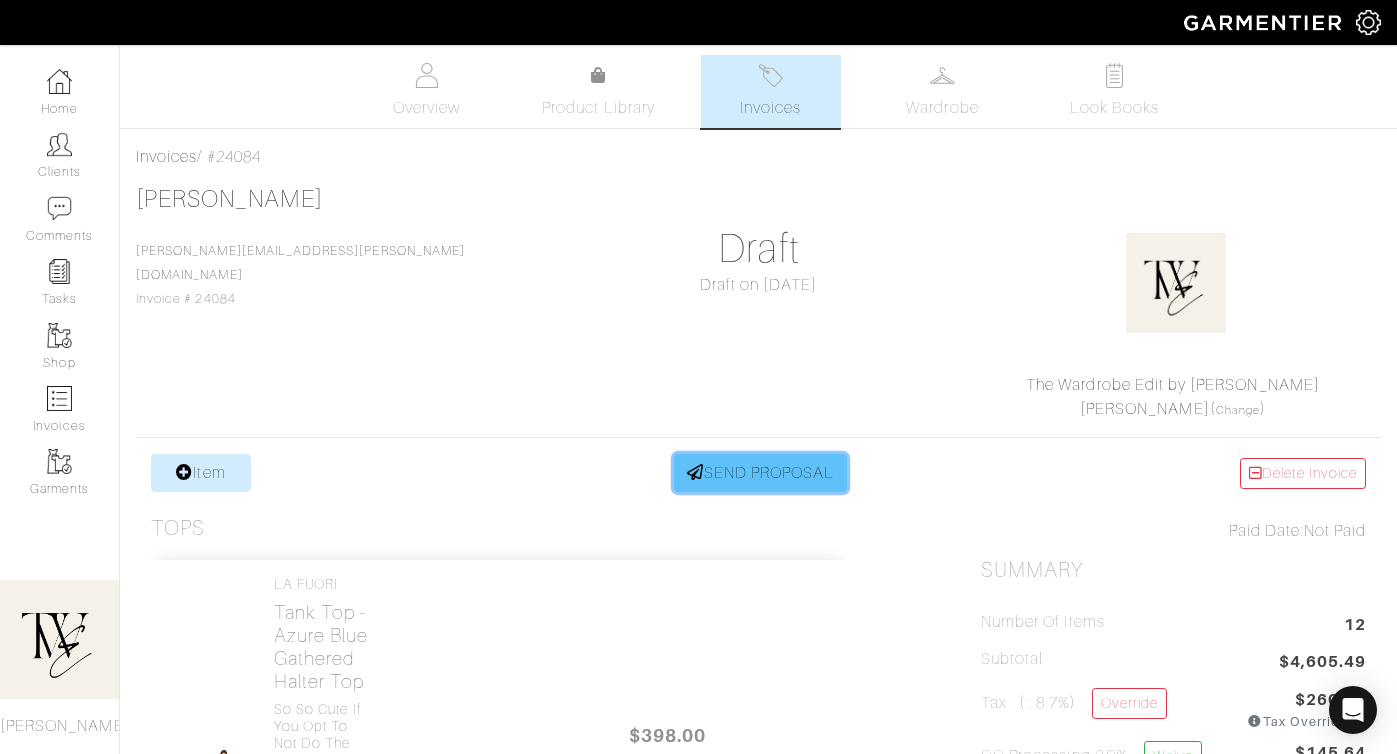 click on "SEND PROPOSAL" at bounding box center (761, 473) 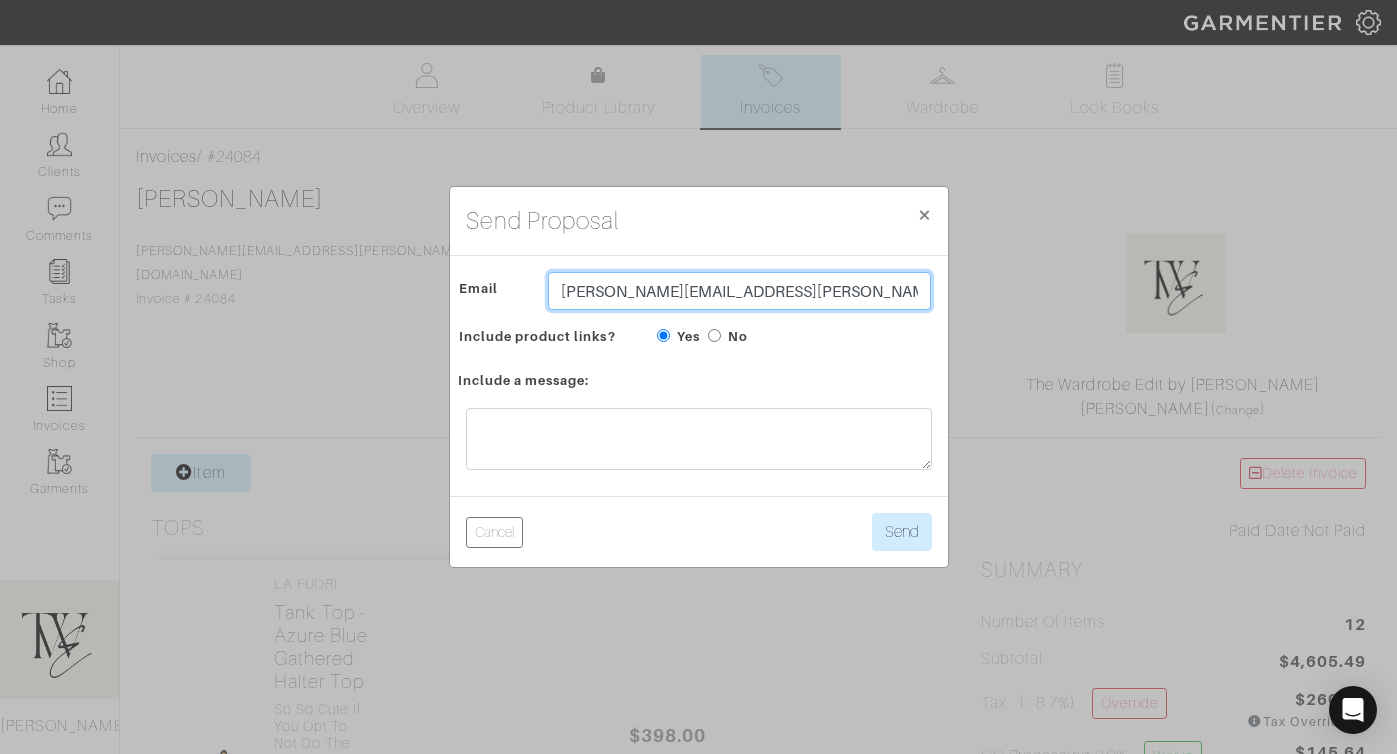 click on "[PERSON_NAME][EMAIL_ADDRESS][PERSON_NAME][DOMAIN_NAME]" at bounding box center (739, 291) 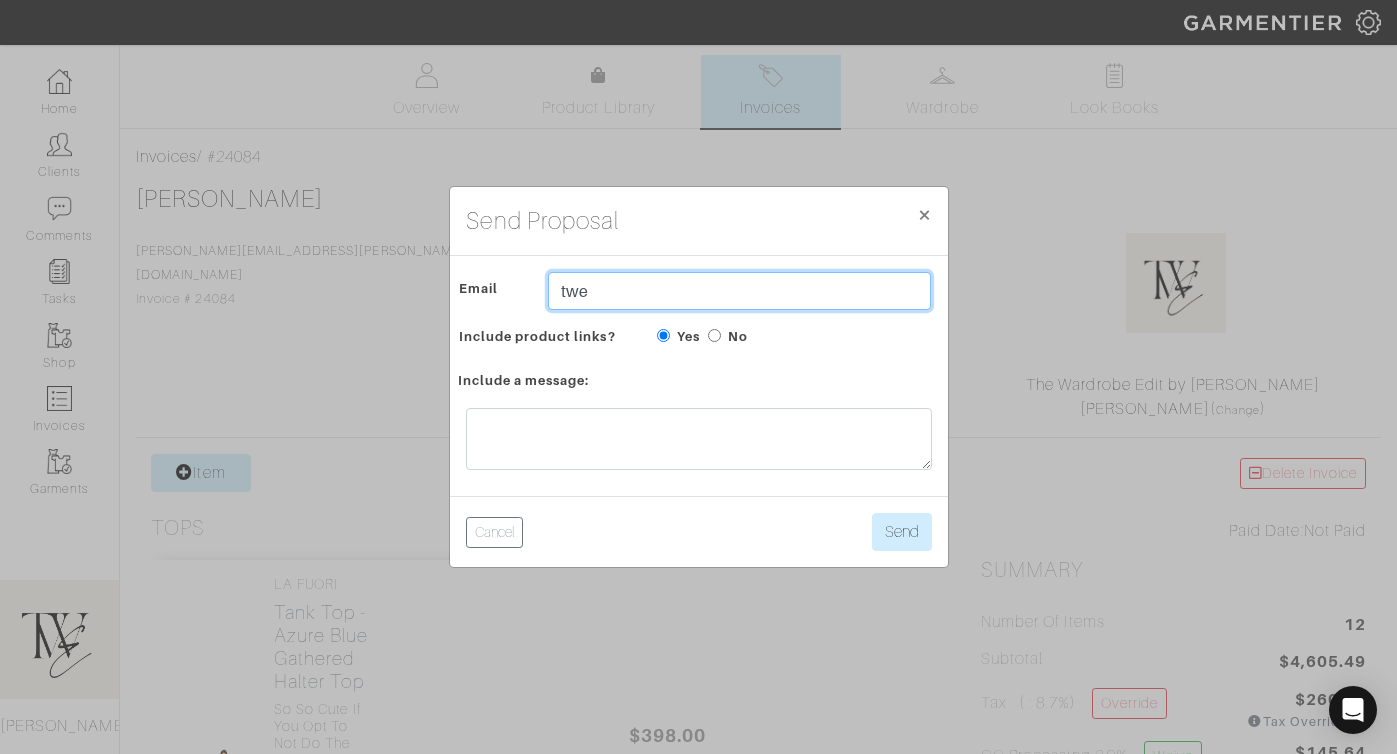 type on "twebyregan@gmail.com" 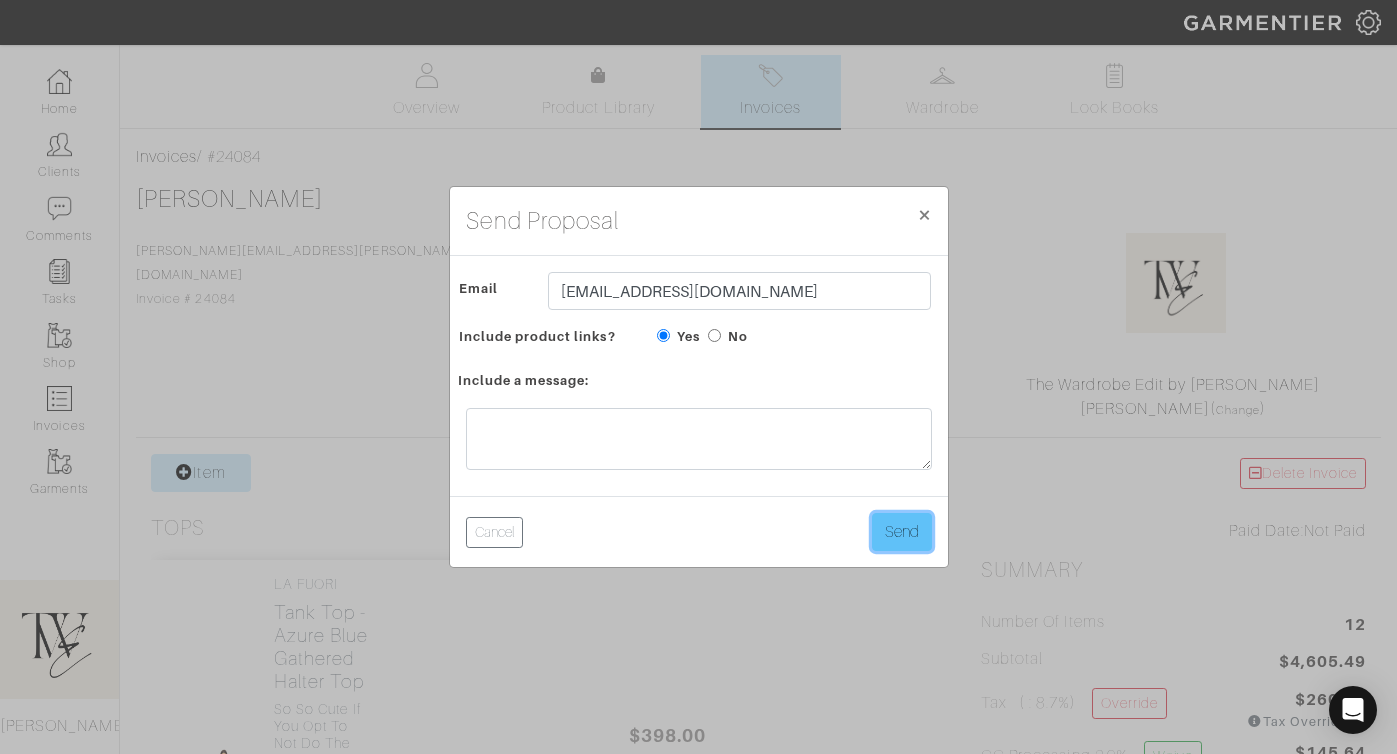click on "Send" at bounding box center [902, 532] 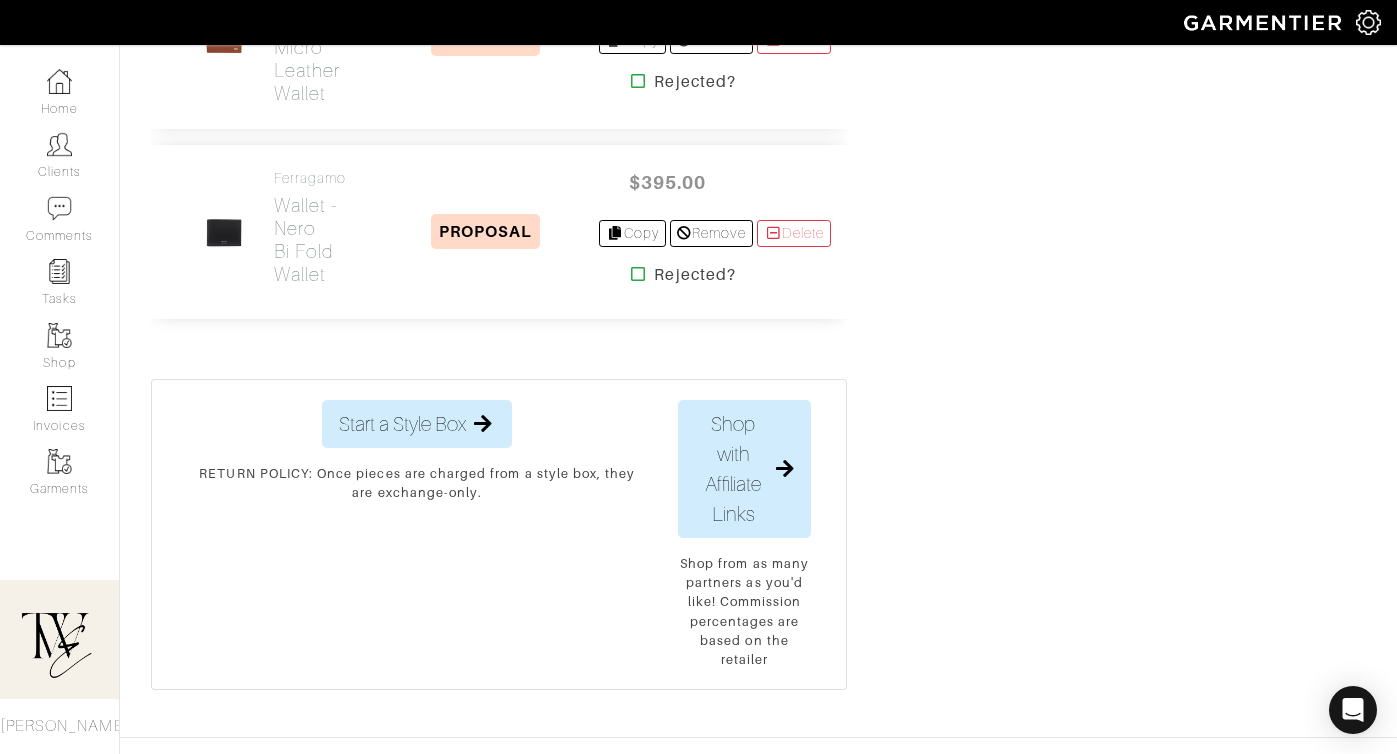 scroll, scrollTop: 4444, scrollLeft: 0, axis: vertical 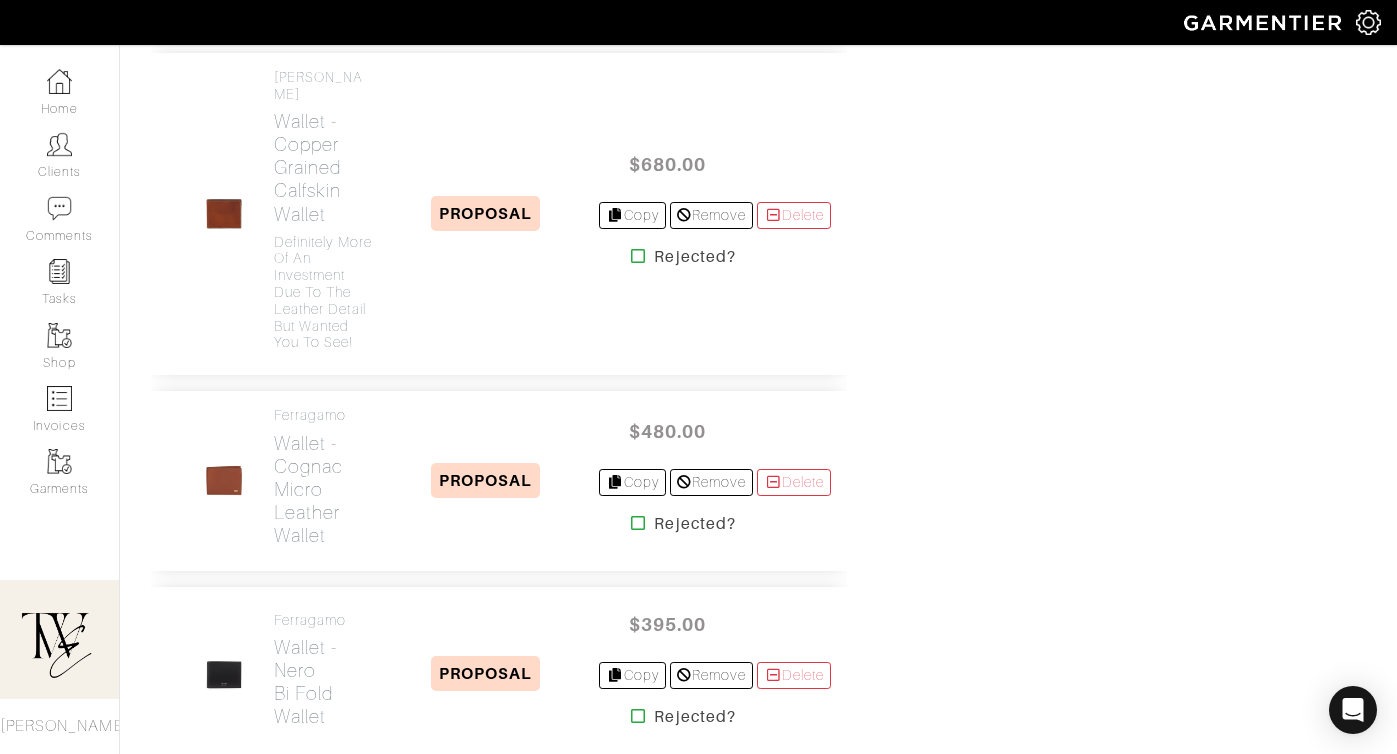 click on "Would be GORGEOUS with the dress but I know its an investment for a necklace, let me know if you think it's not what you want to spend on this right now!" at bounding box center (351, -55) 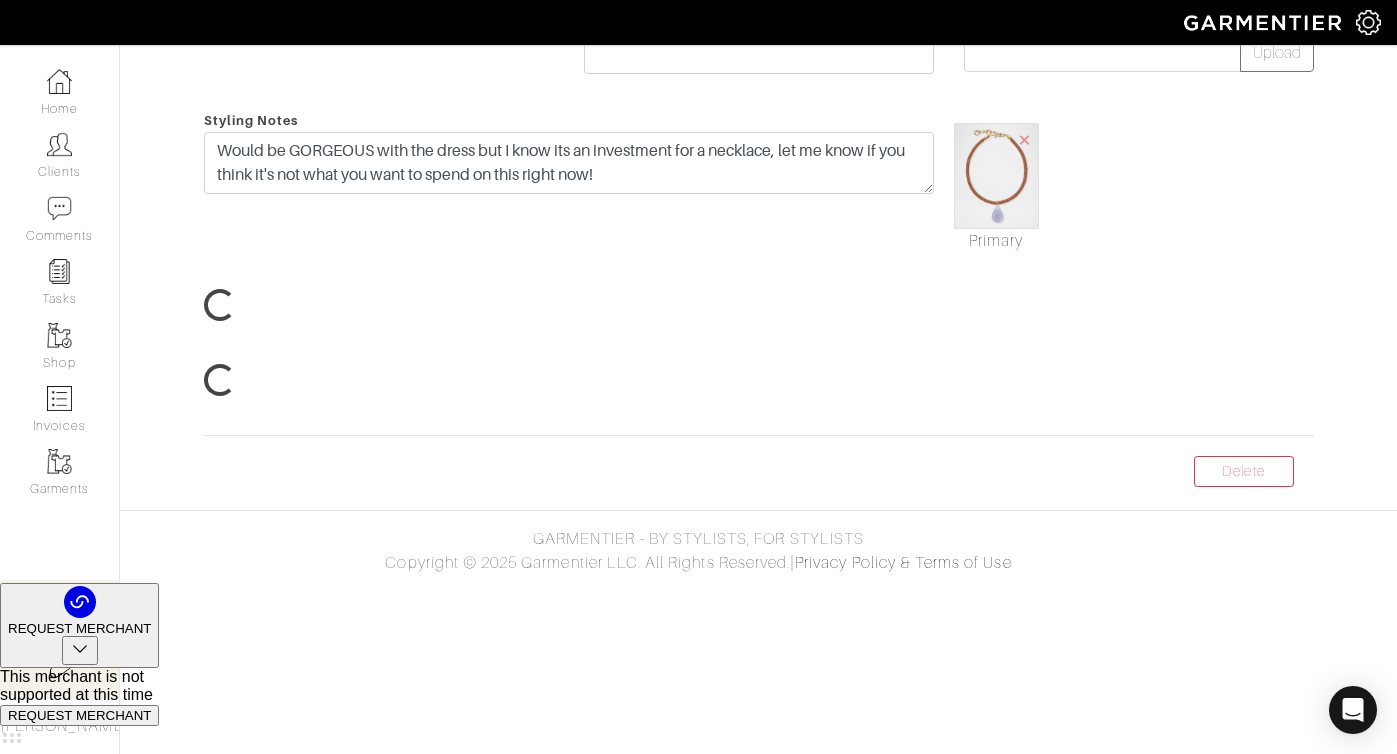 scroll, scrollTop: 0, scrollLeft: 0, axis: both 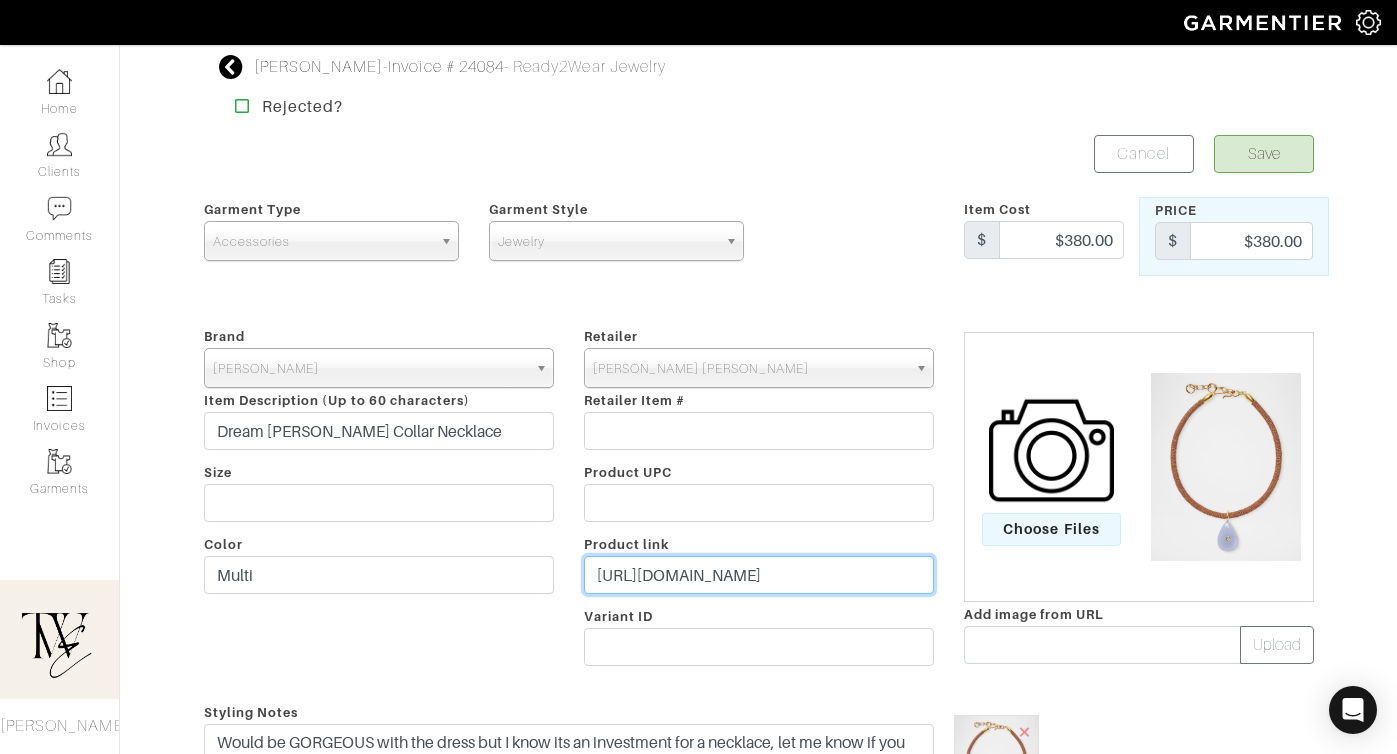 click on "[URL][DOMAIN_NAME]" at bounding box center (759, 575) 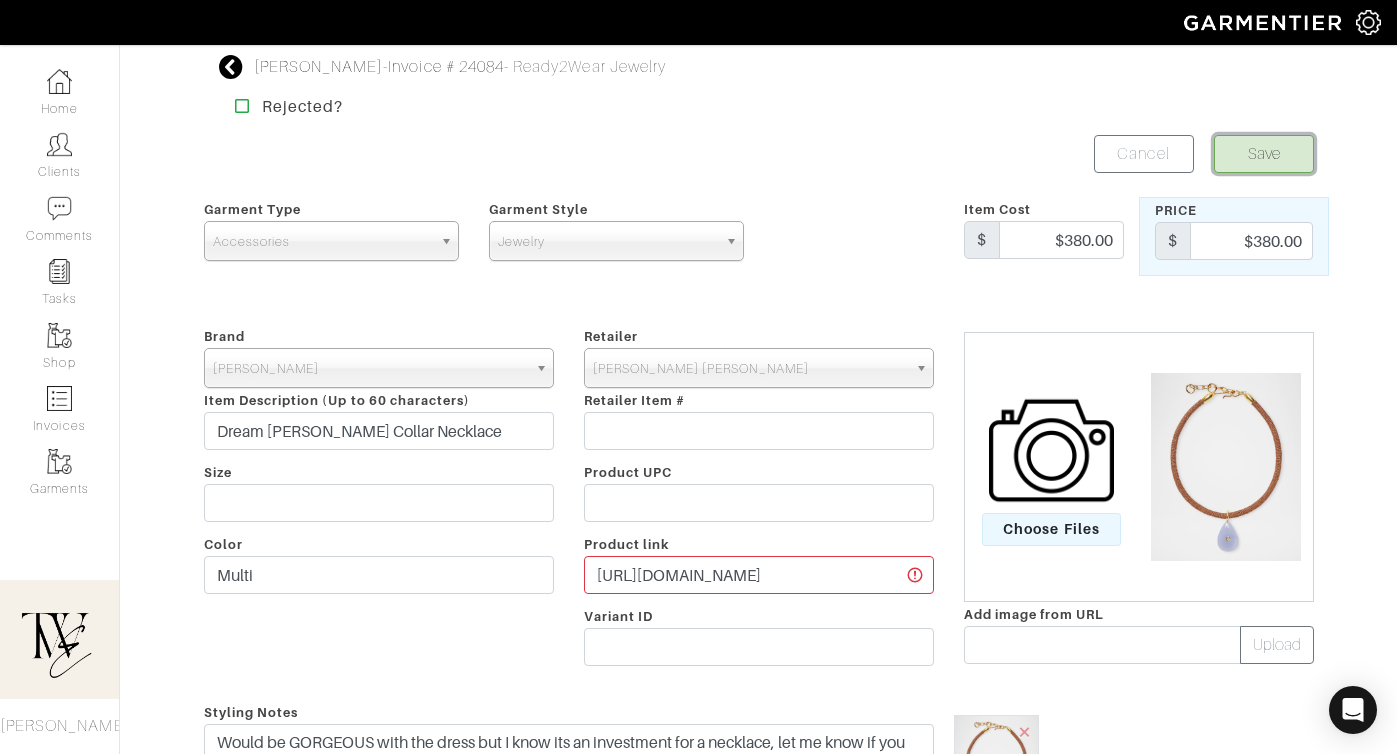 click on "Save" at bounding box center [1264, 154] 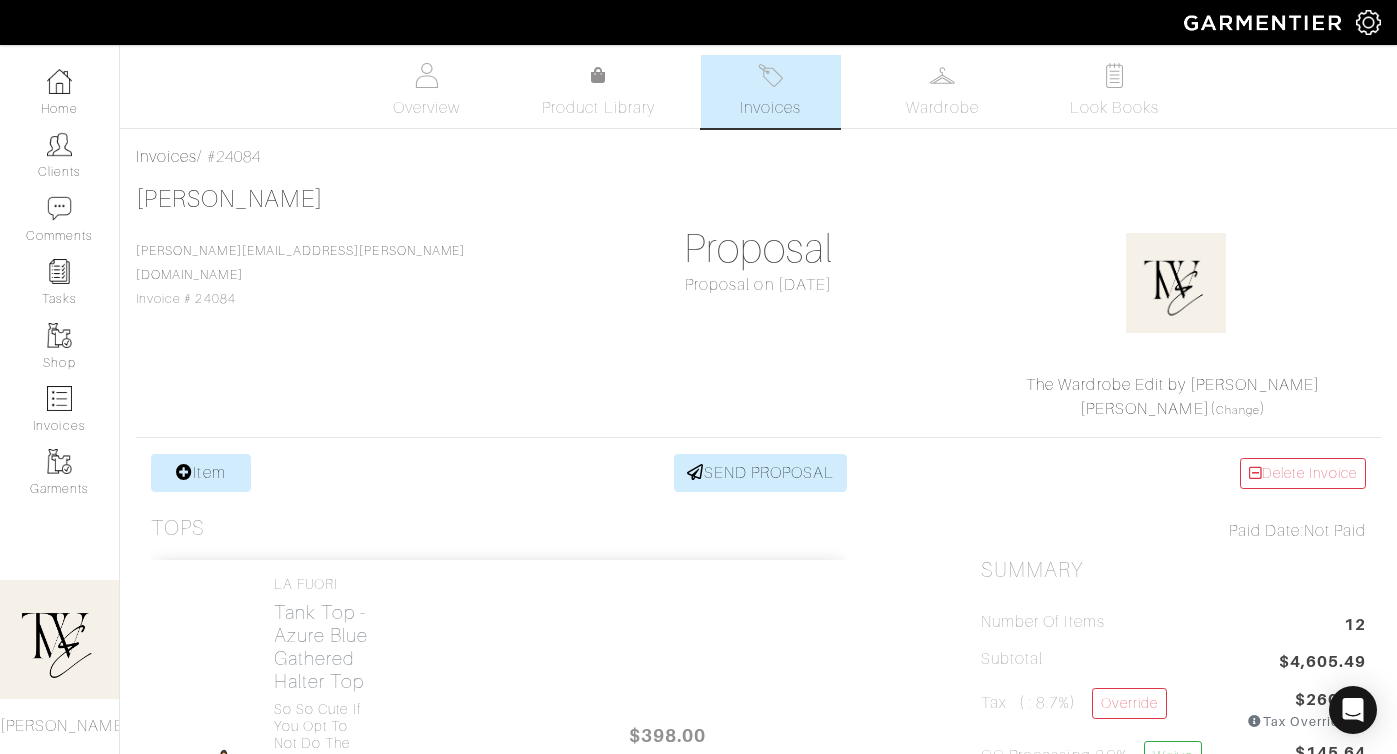 scroll, scrollTop: 0, scrollLeft: 0, axis: both 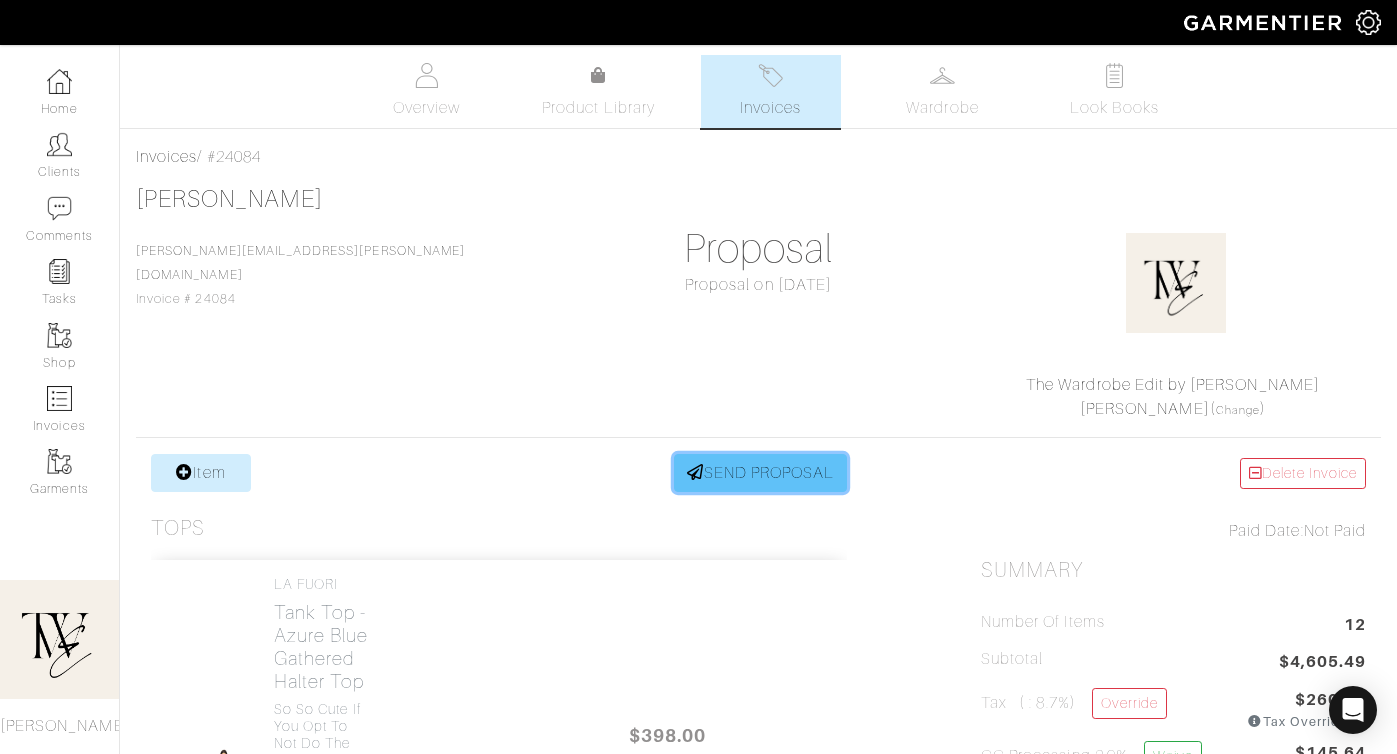 click on "SEND PROPOSAL" at bounding box center [761, 473] 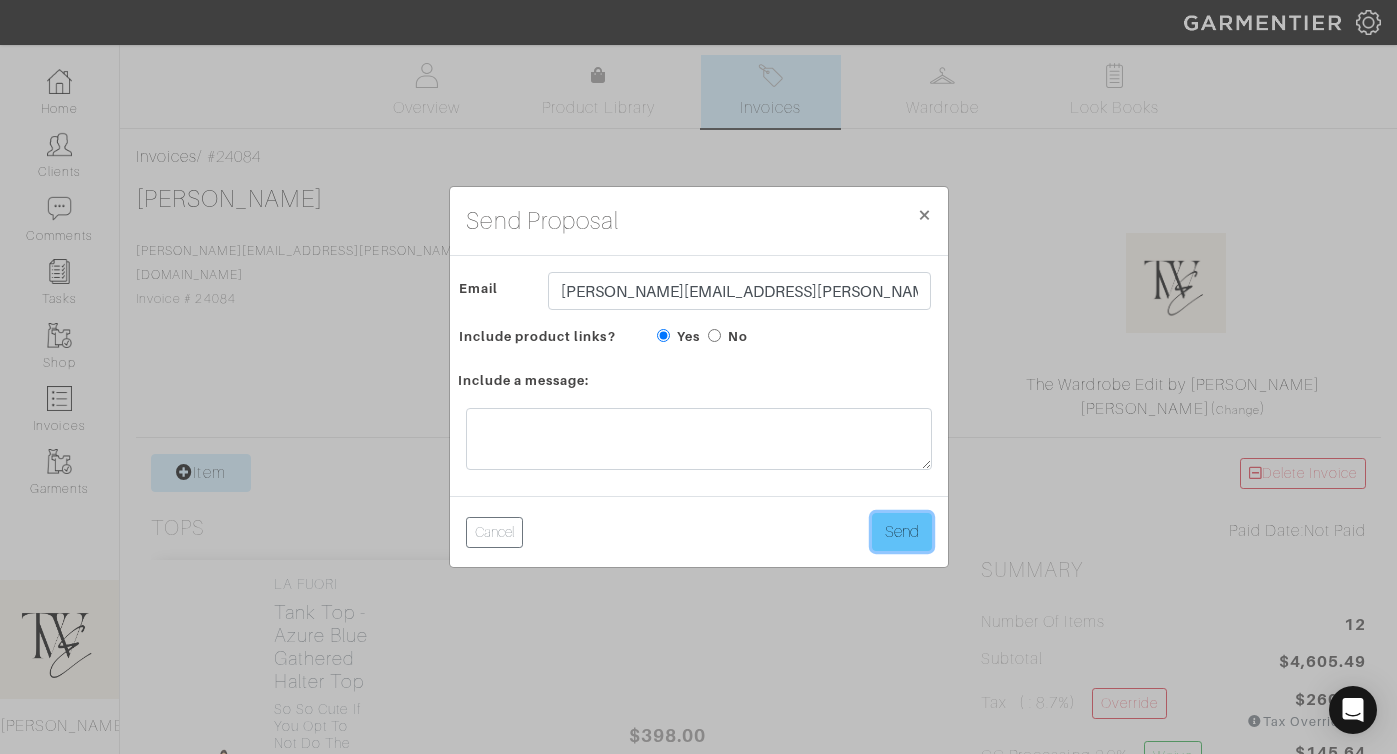 click on "Send" at bounding box center (902, 532) 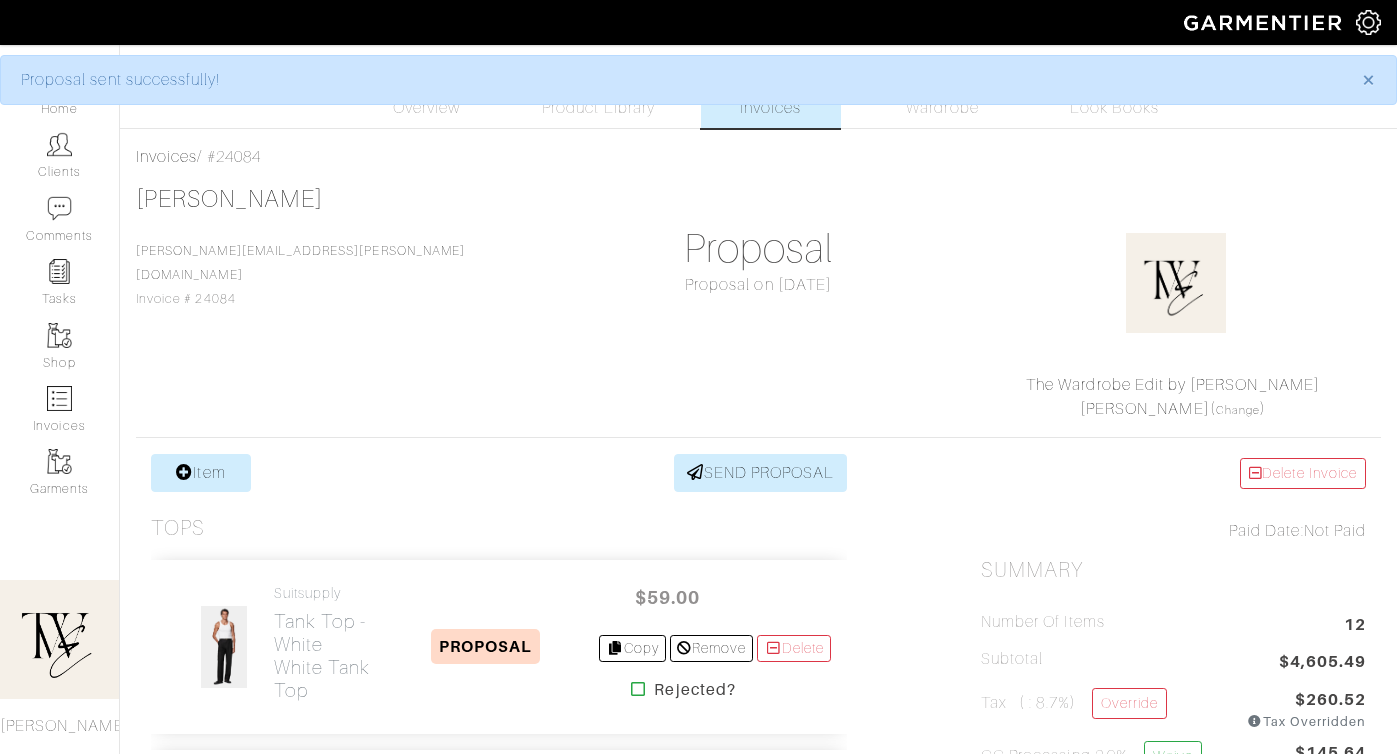 scroll, scrollTop: 0, scrollLeft: 0, axis: both 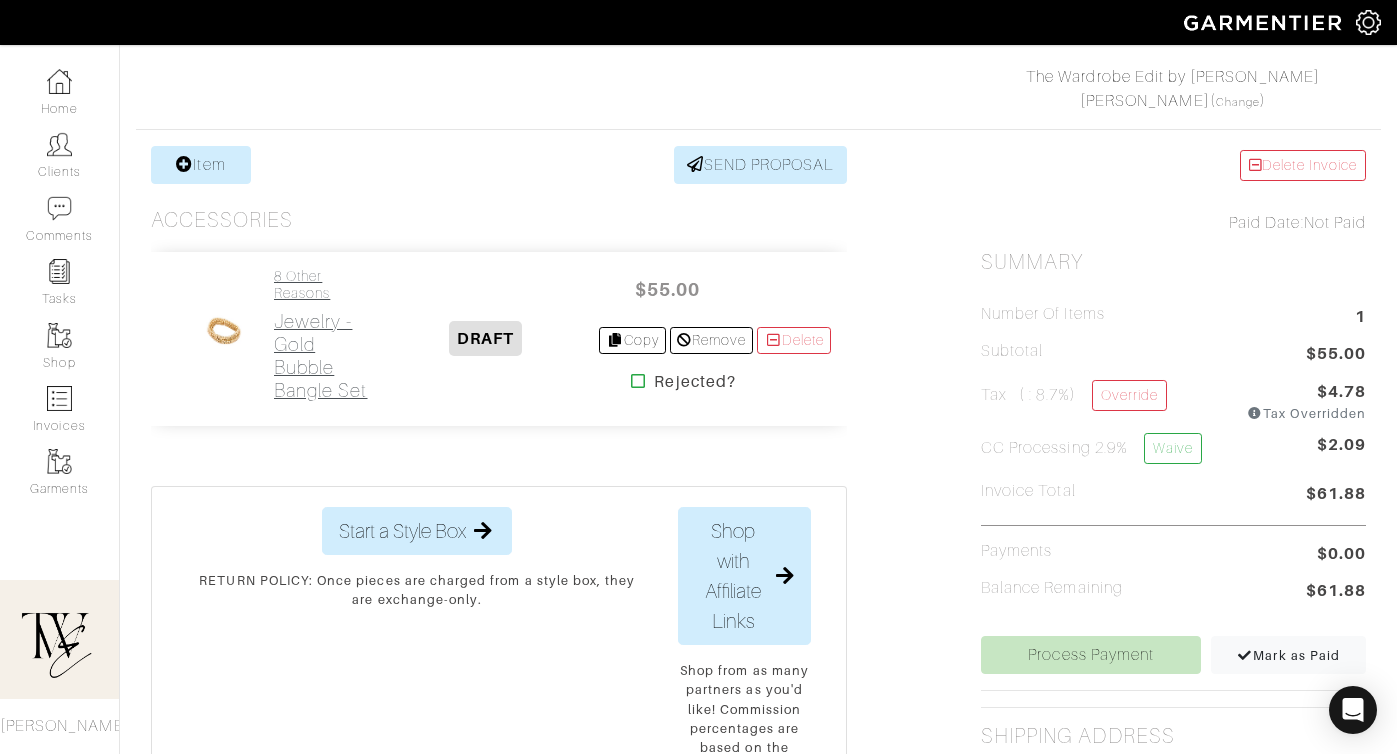 click on "Jewelry -   Gold
Bubble Bangle Set" at bounding box center [323, 356] 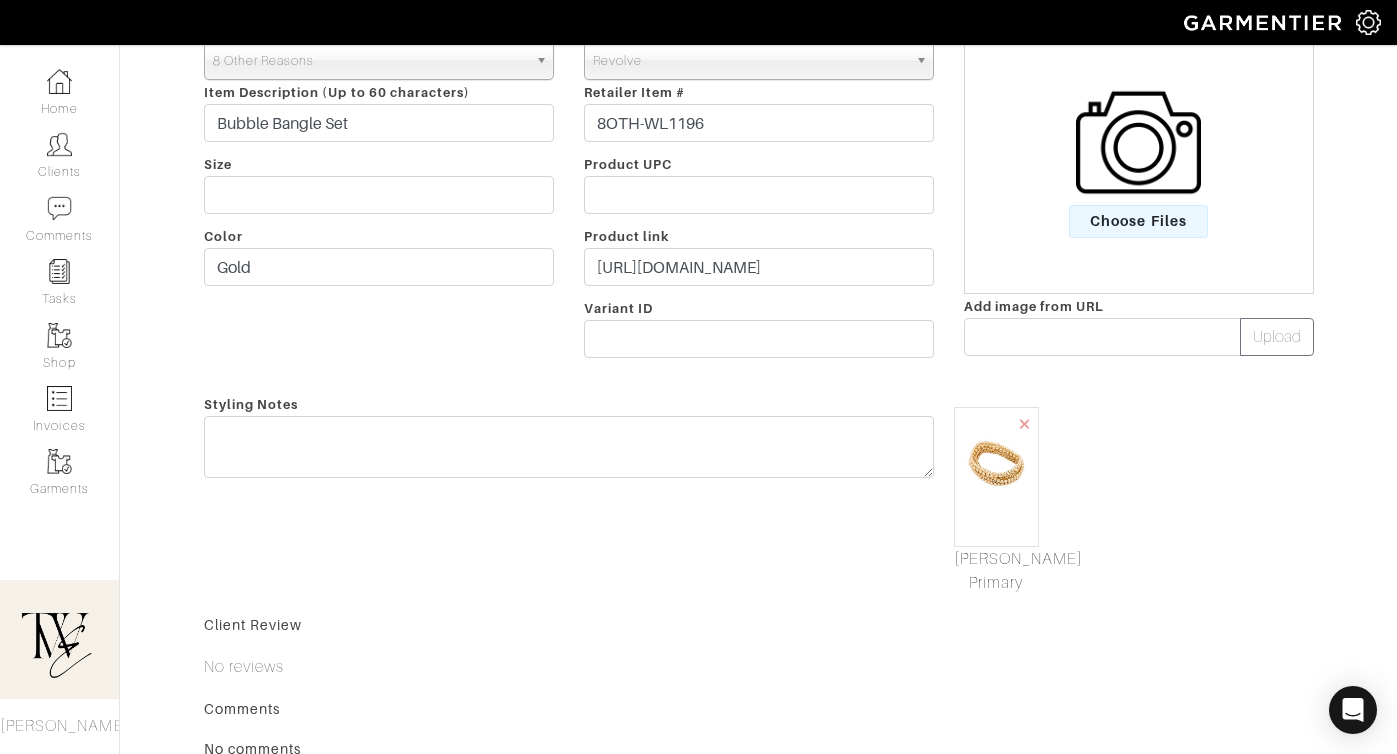 scroll, scrollTop: 132, scrollLeft: 0, axis: vertical 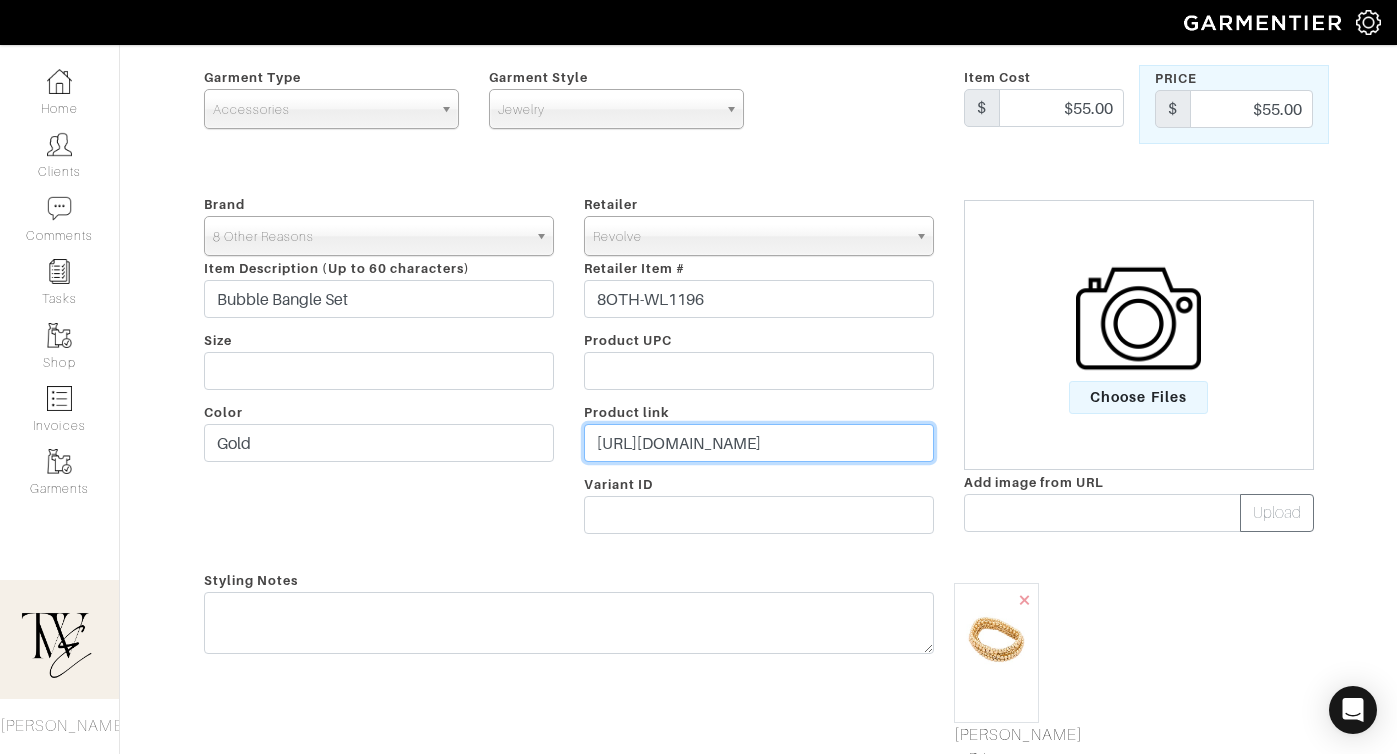 click on "https://www.revolve.com/8-other-reasons-bubble-bangle-set-in-gold/dp/8OTH-WL1196/?cjdata=MXxOfDB8WXww&d=Womens&AID=17116923&PID=2299623&utm_medium=affiliate&utm_source=cj&source=cj&utm_campaign=glob_p_1994789&cjevent=dd5e47fb5e7611f0806900a40a1cb82a" at bounding box center [759, 443] 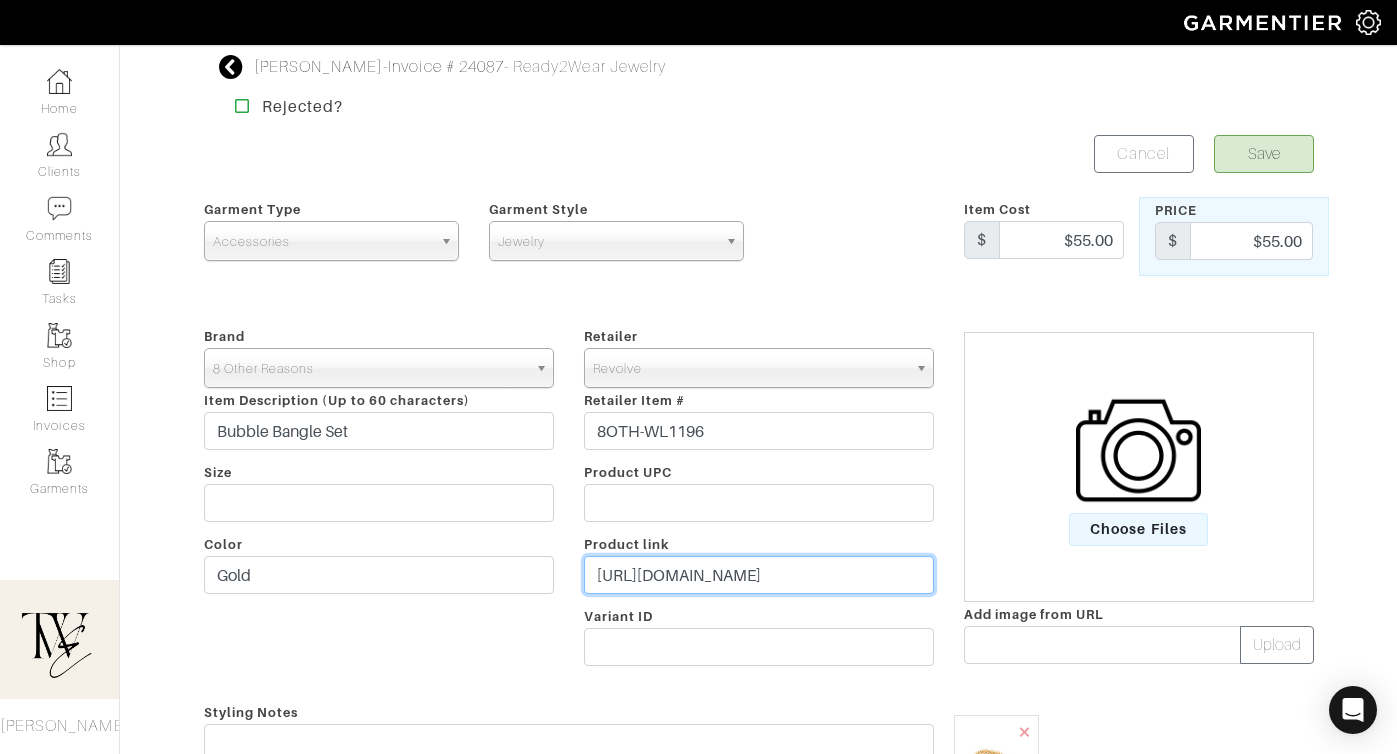 type on "https://rvlv.me/fon6wq" 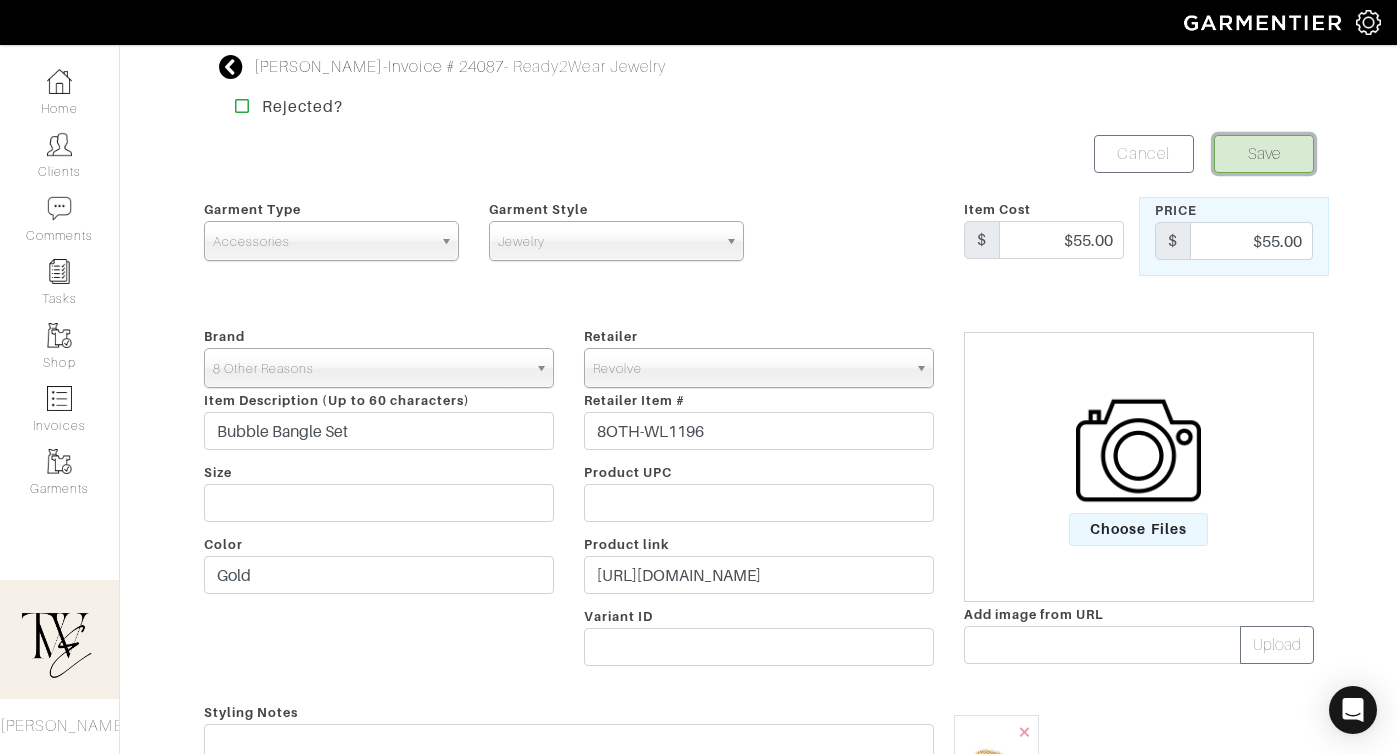 click on "Save" at bounding box center [1264, 154] 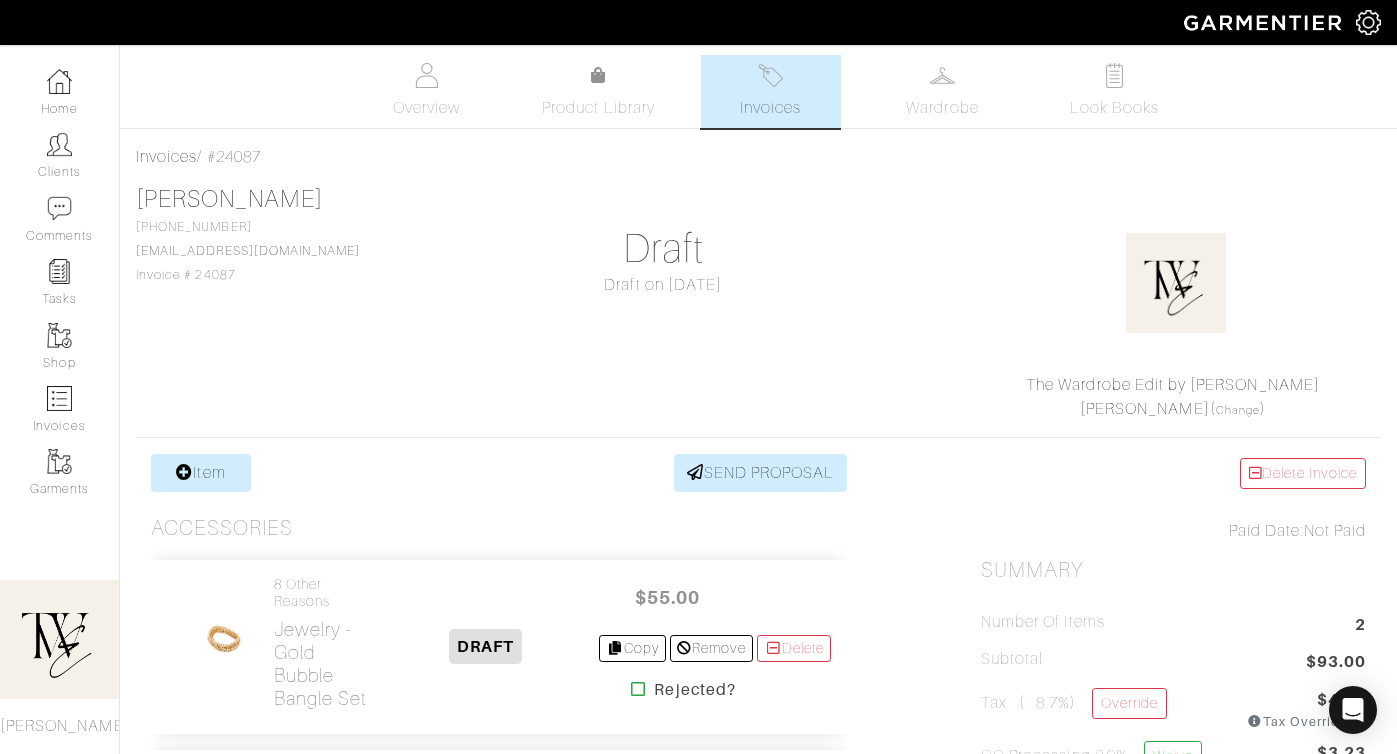 scroll, scrollTop: 416, scrollLeft: 0, axis: vertical 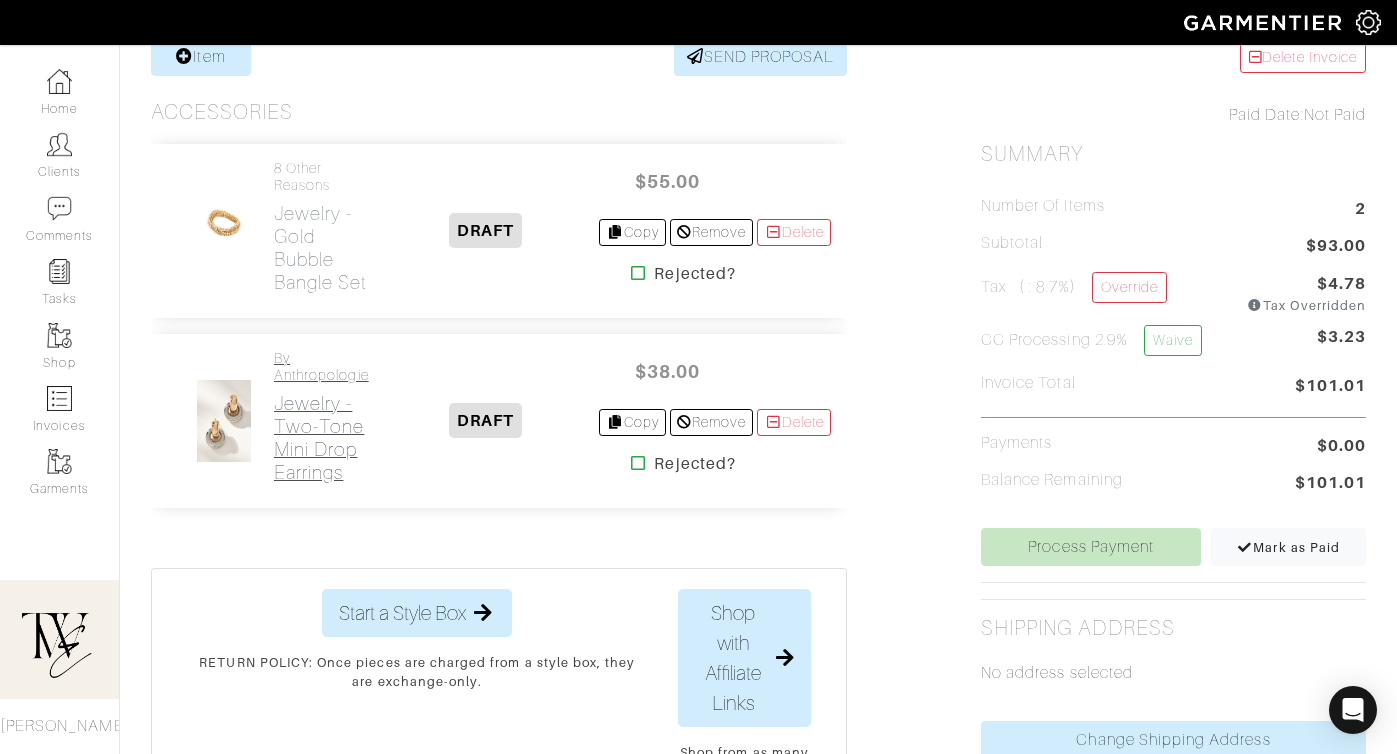 click on "Jewelry -
Two-Tone Mini Drop Earrings" at bounding box center [323, 438] 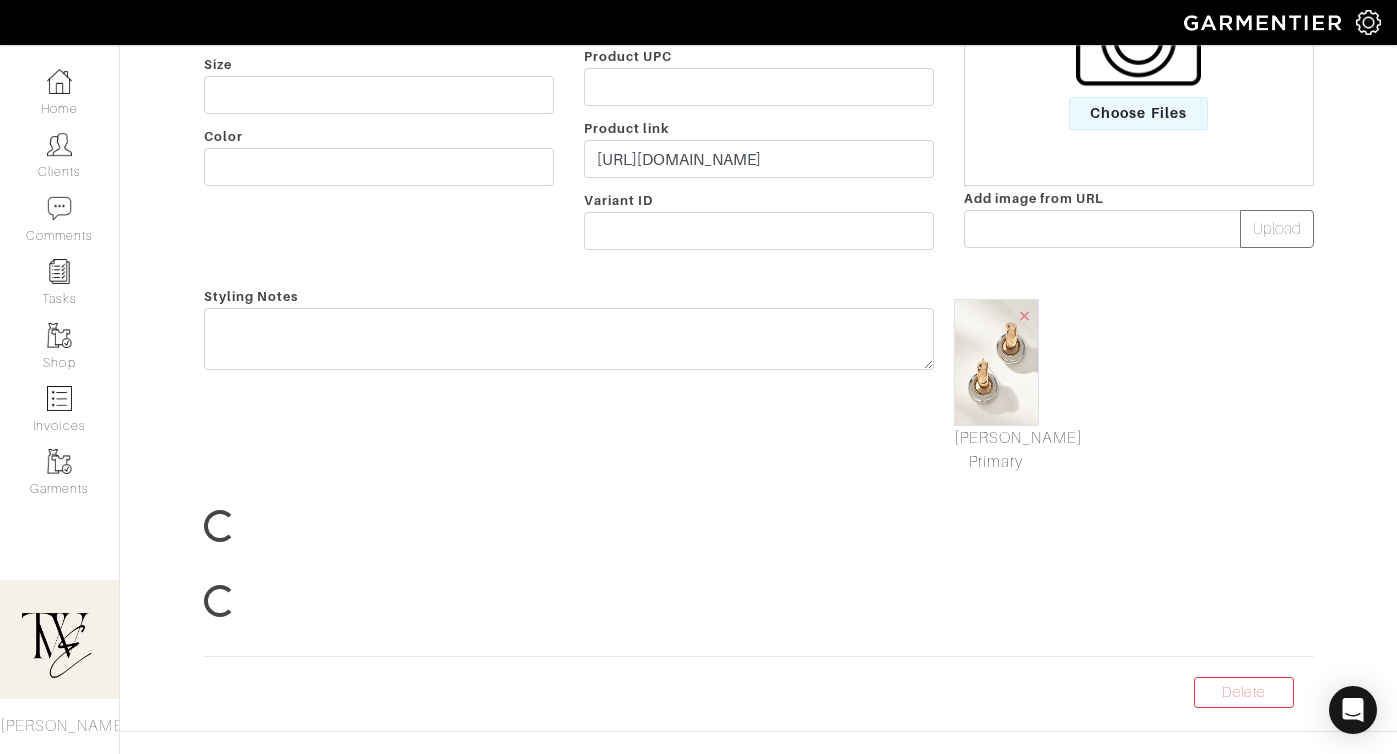scroll, scrollTop: 0, scrollLeft: 0, axis: both 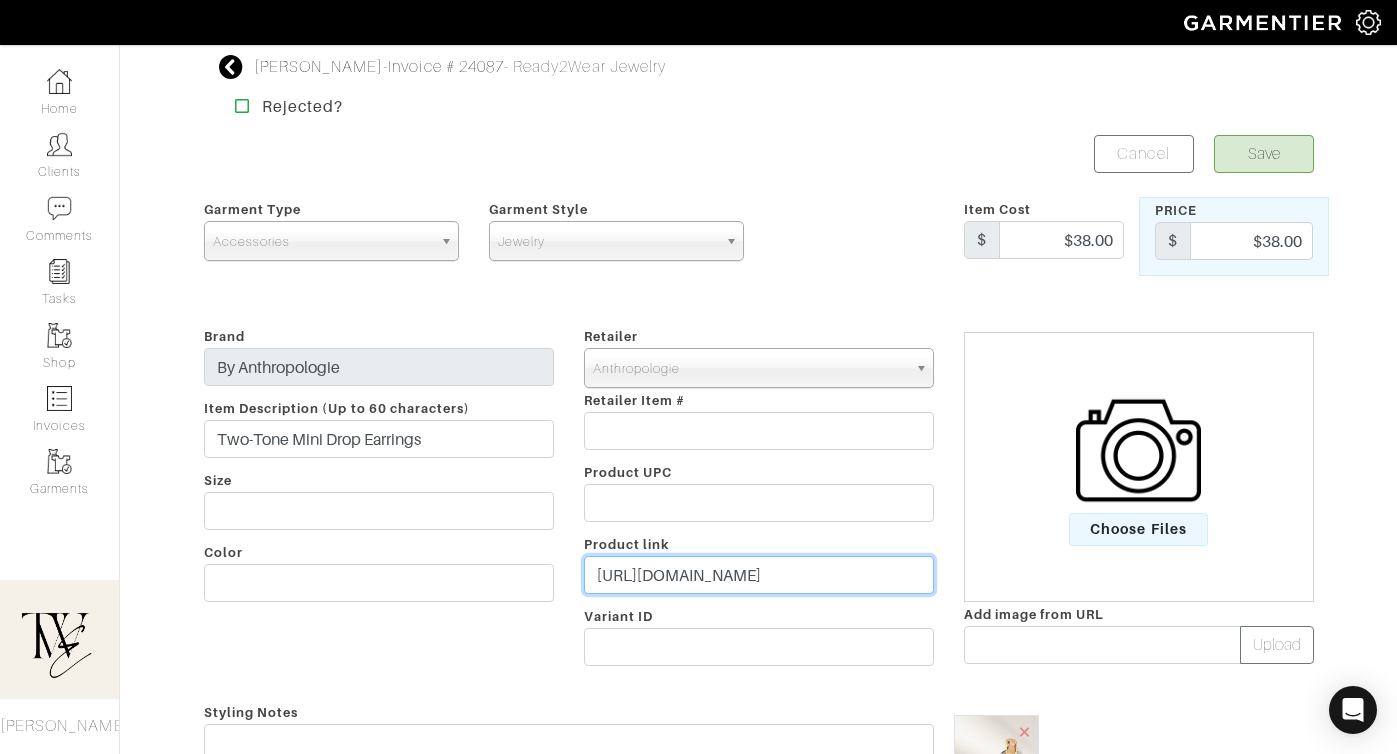 click on "https://www.anthropologie.com/shop/two-tone-mini-drop-earrings?category=jewelry&color=000&type=STANDARD&size=One+Size&quantity=1&utm_kxconfid=v3sdgfere&utm_kxconfid=v3sdgfere&cm_mmc=rakuten-_-affiliates-_-ShopMy-_-1&utm_medium=affiliates&utm_source=rakuten&utm_campaign=ShopMy&utm_term=1668623&utm_content=1&utm_kxconfid=v3sdgfere&ranMID=39789&ranEAID=8yaPBDQV8ls&ranSiteID=8yaPBDQV8ls-VActmyrPZVx8PSF74qh3jw" at bounding box center [759, 575] 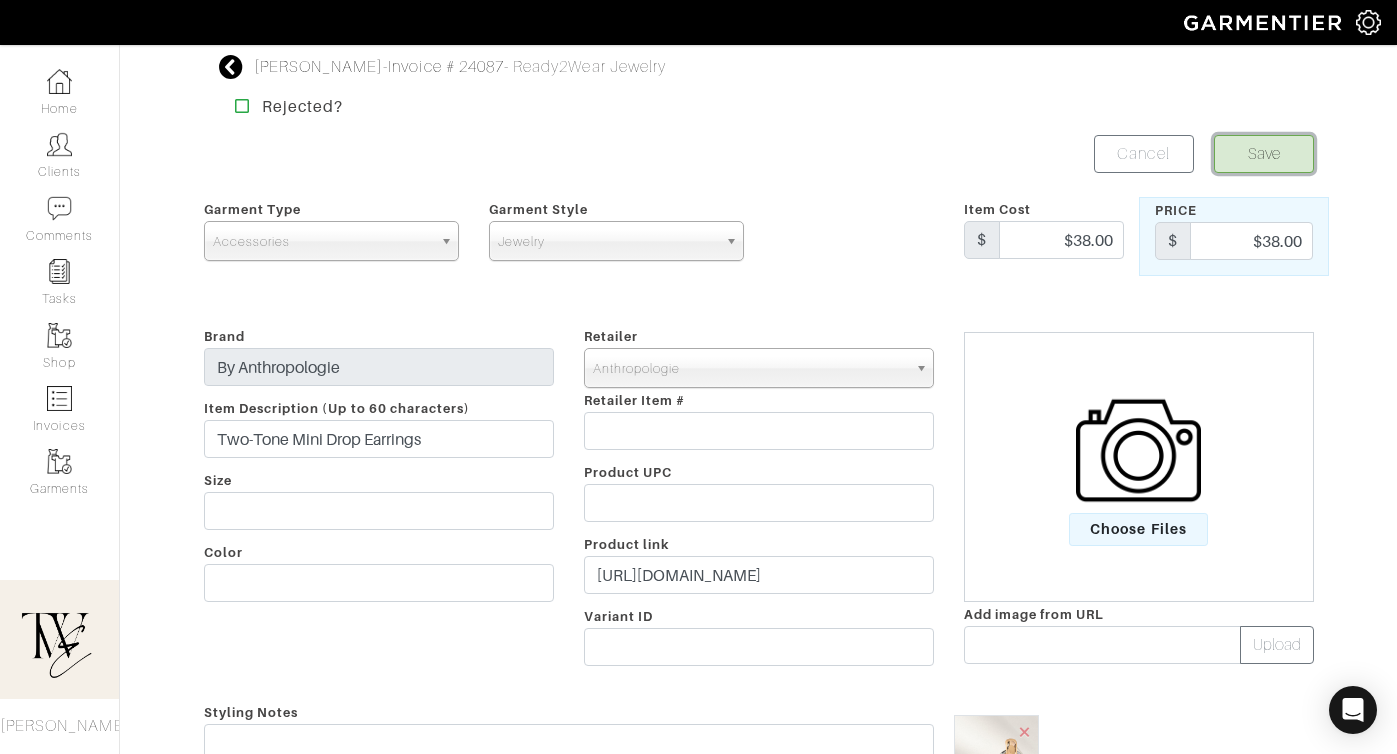 click on "Save" at bounding box center (1264, 154) 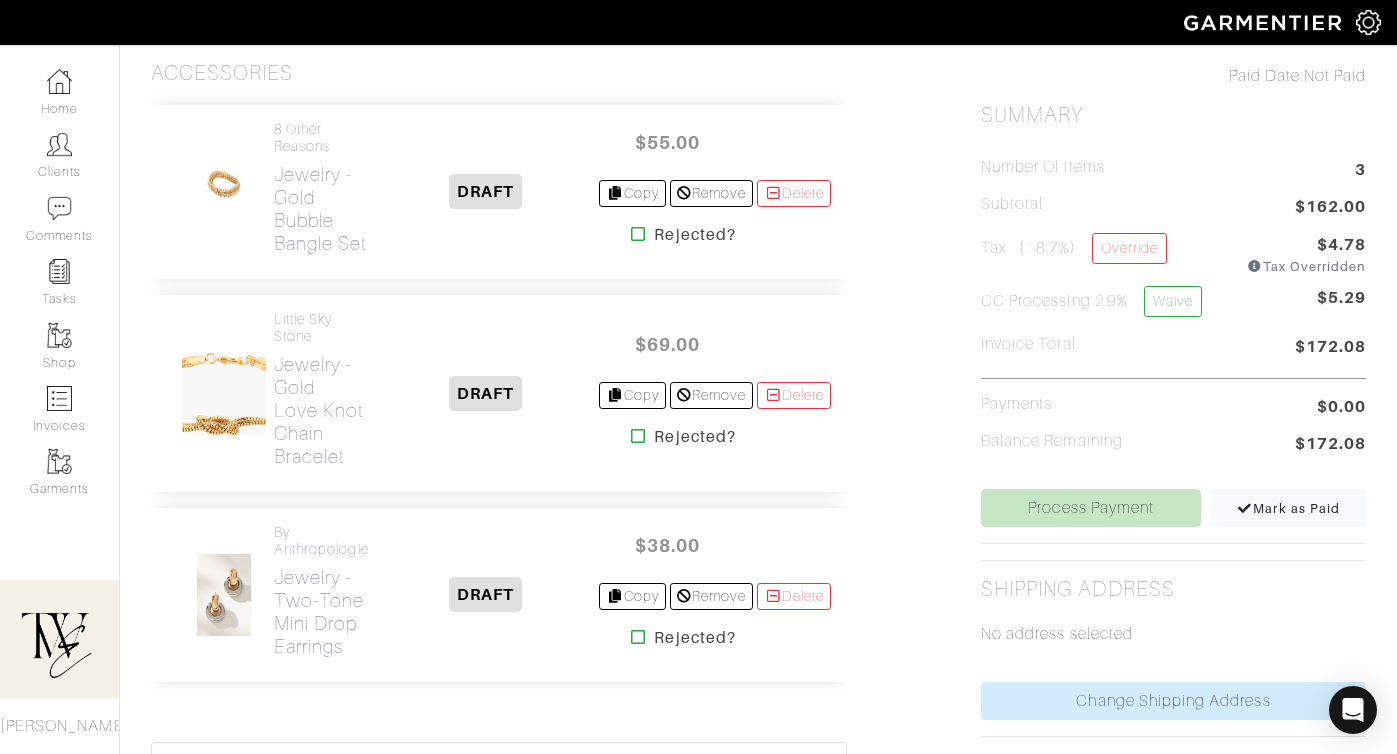 scroll, scrollTop: 697, scrollLeft: 0, axis: vertical 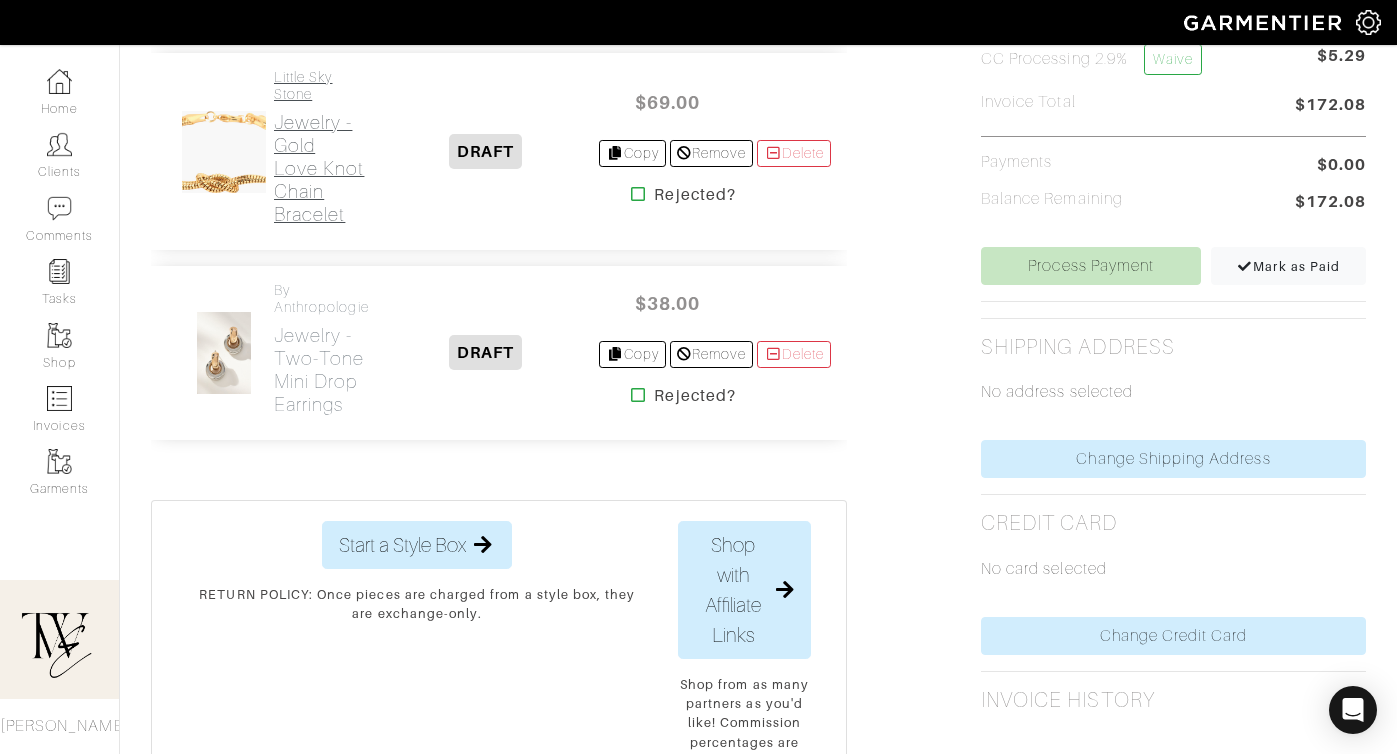 click on "Jewelry -   Gold
Love Knot Chain Bracelet" at bounding box center [323, 168] 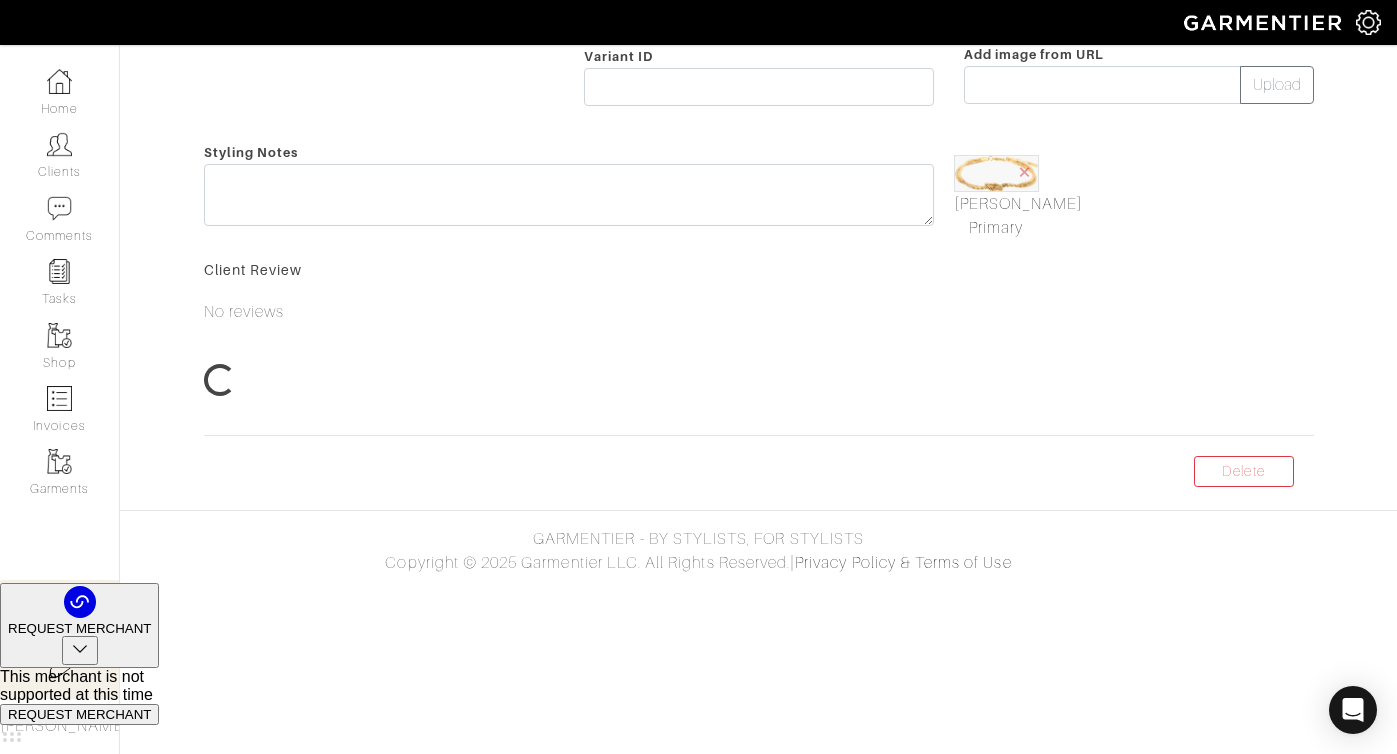 scroll, scrollTop: 0, scrollLeft: 0, axis: both 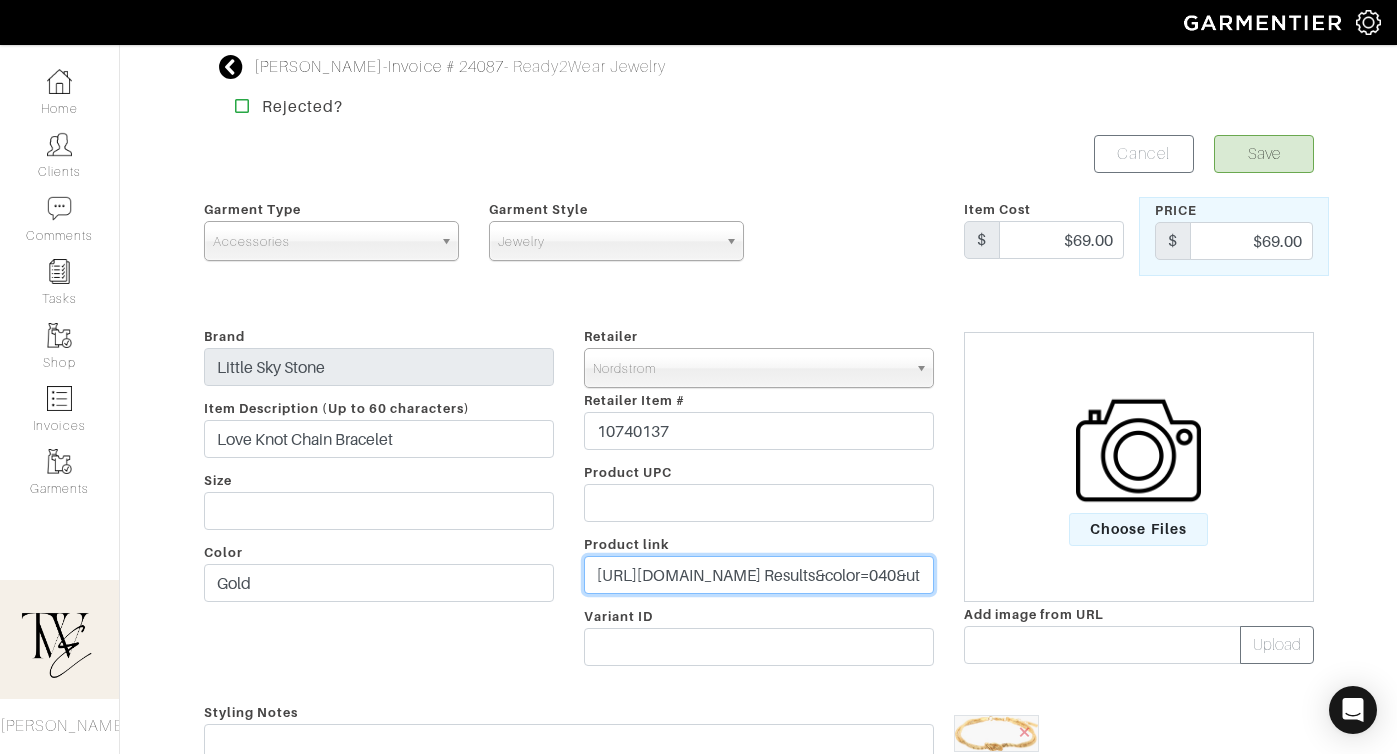 click on "https://www.nordstrom.com/s/love-knot-chain-bracelet/8256983?origin=keywordsearch-personalizedsort&breadcrumb=Home/All Results&color=040&utm_channel=low_nd_affiliates_influencer&irgwc=1&utm_content=&utm_term=2340682&utm_source=impact&utm_medium=affiliate_influencer&utm_campaign=shopmyshelf&irclickid=TyT39NwXFxyPTOUxFO0M41mVUksSFXzxQUW:Q00" at bounding box center [759, 575] 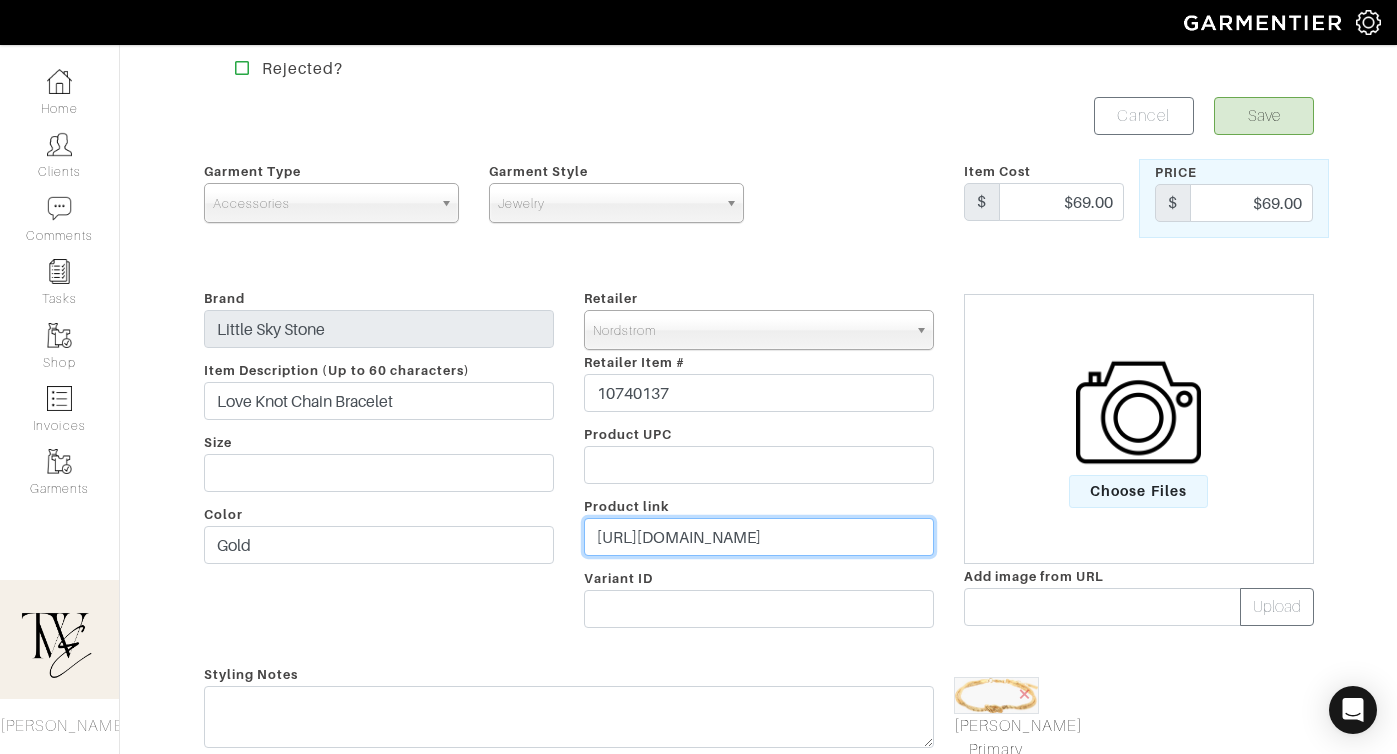scroll, scrollTop: 0, scrollLeft: 0, axis: both 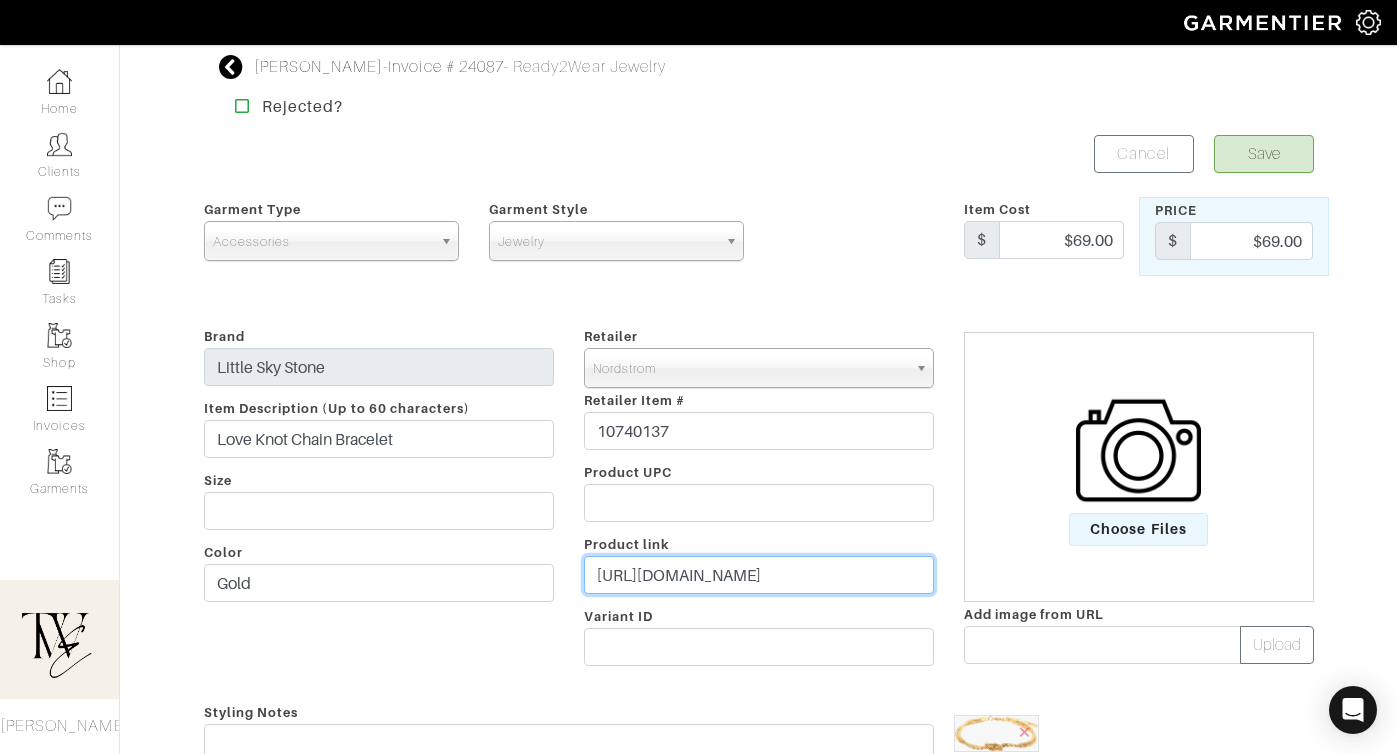 type on "https://go.shopmy.us/p-21035213" 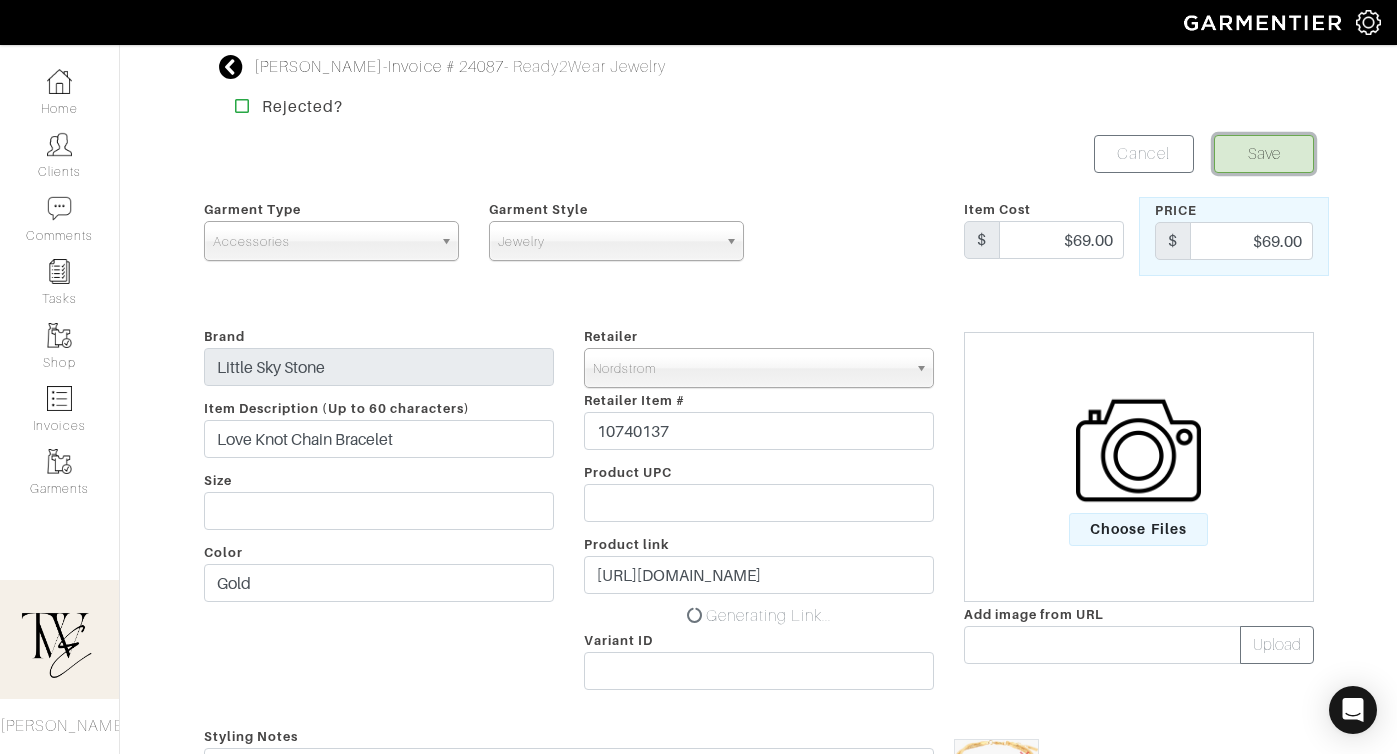click on "Save" at bounding box center (1264, 154) 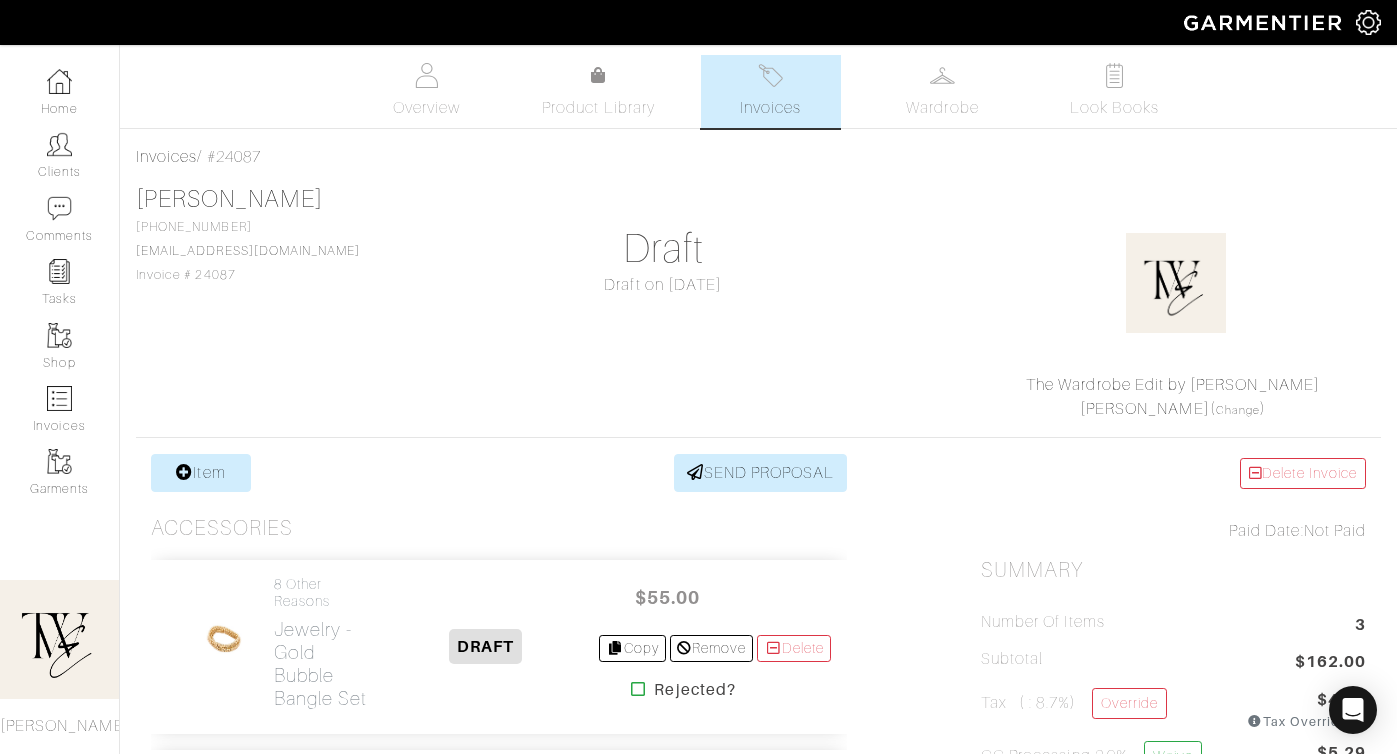 scroll, scrollTop: 0, scrollLeft: 0, axis: both 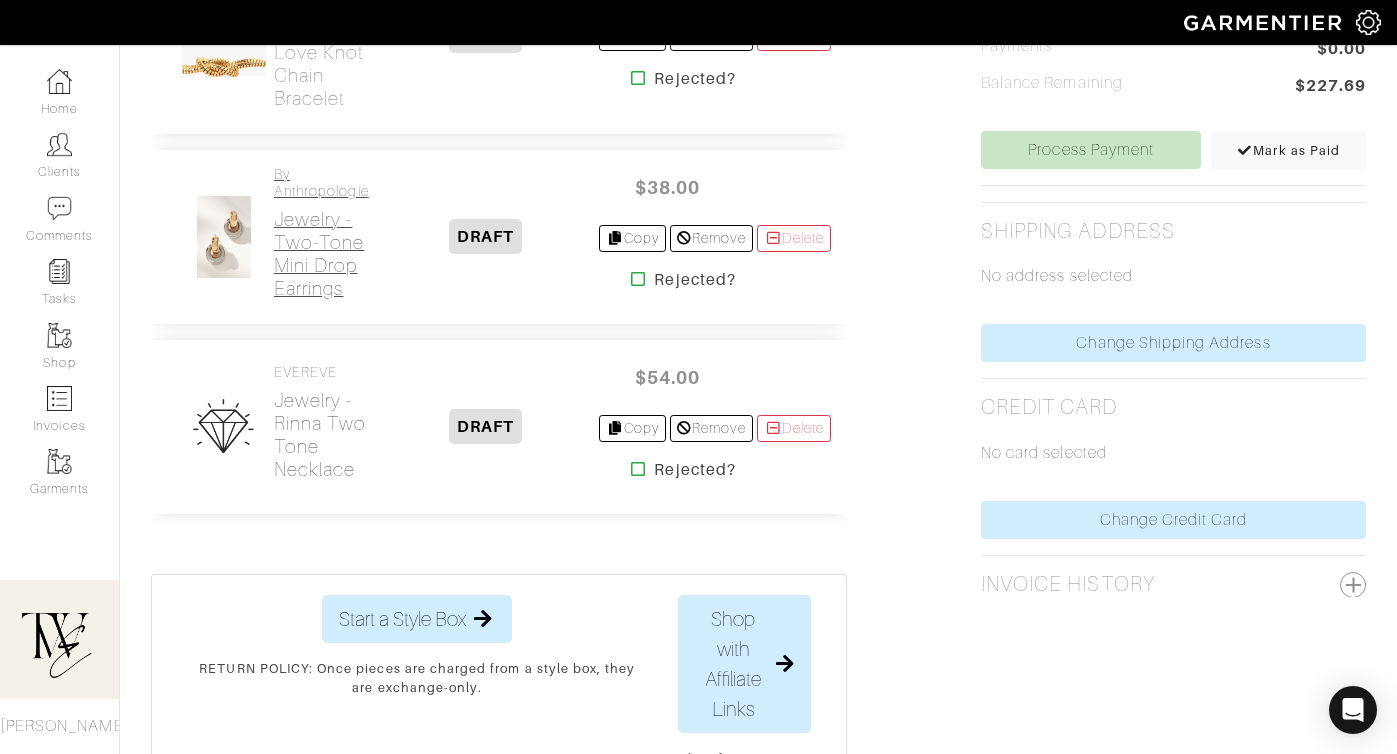 click on "Jewelry -
Rinna Two Tone Necklace" at bounding box center (323, 435) 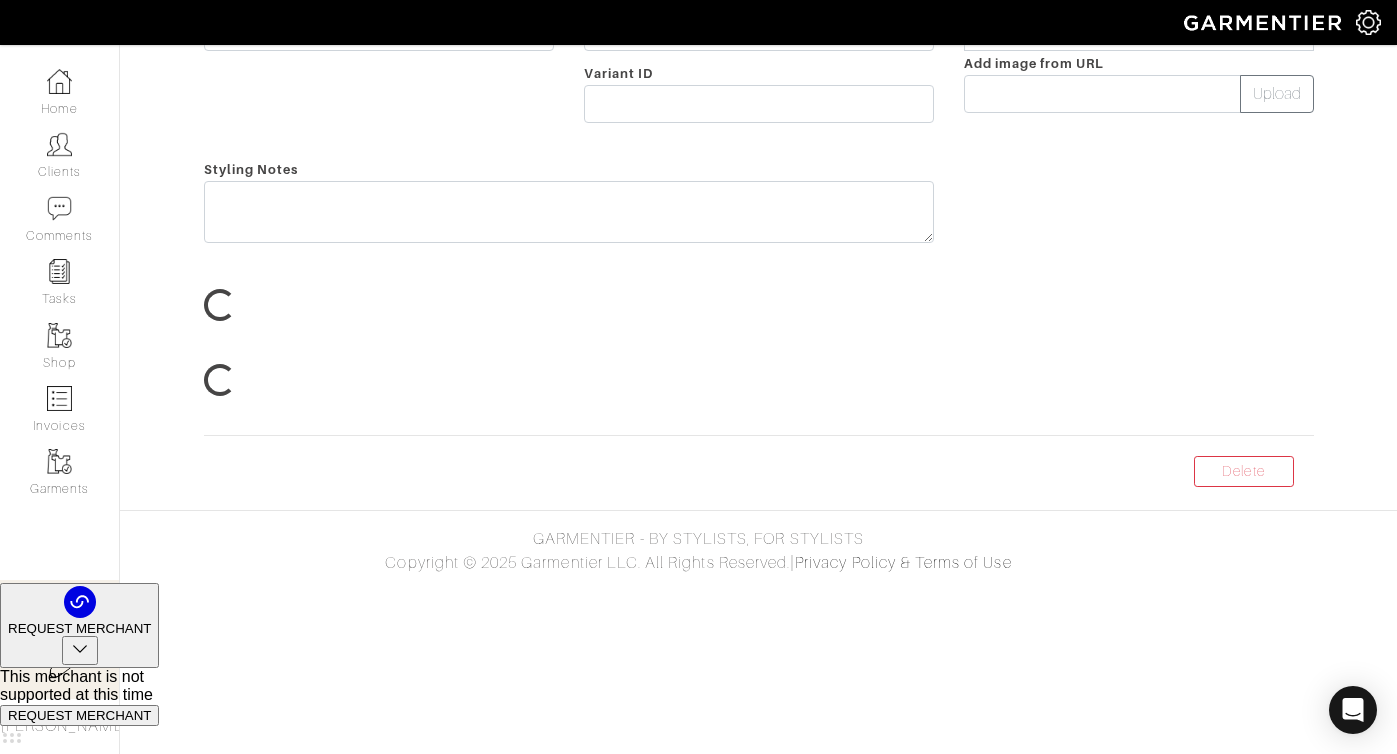 scroll, scrollTop: 0, scrollLeft: 0, axis: both 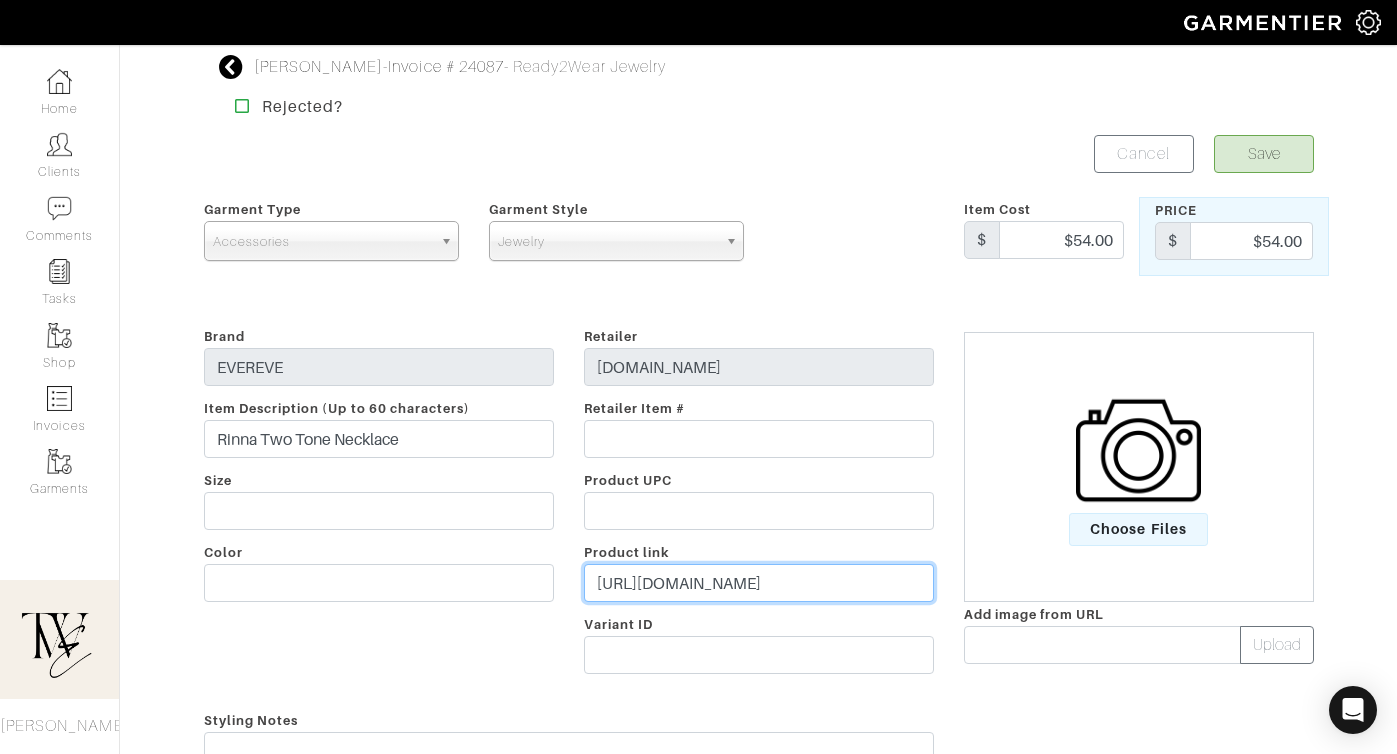click on "[URL][DOMAIN_NAME]" at bounding box center [759, 583] 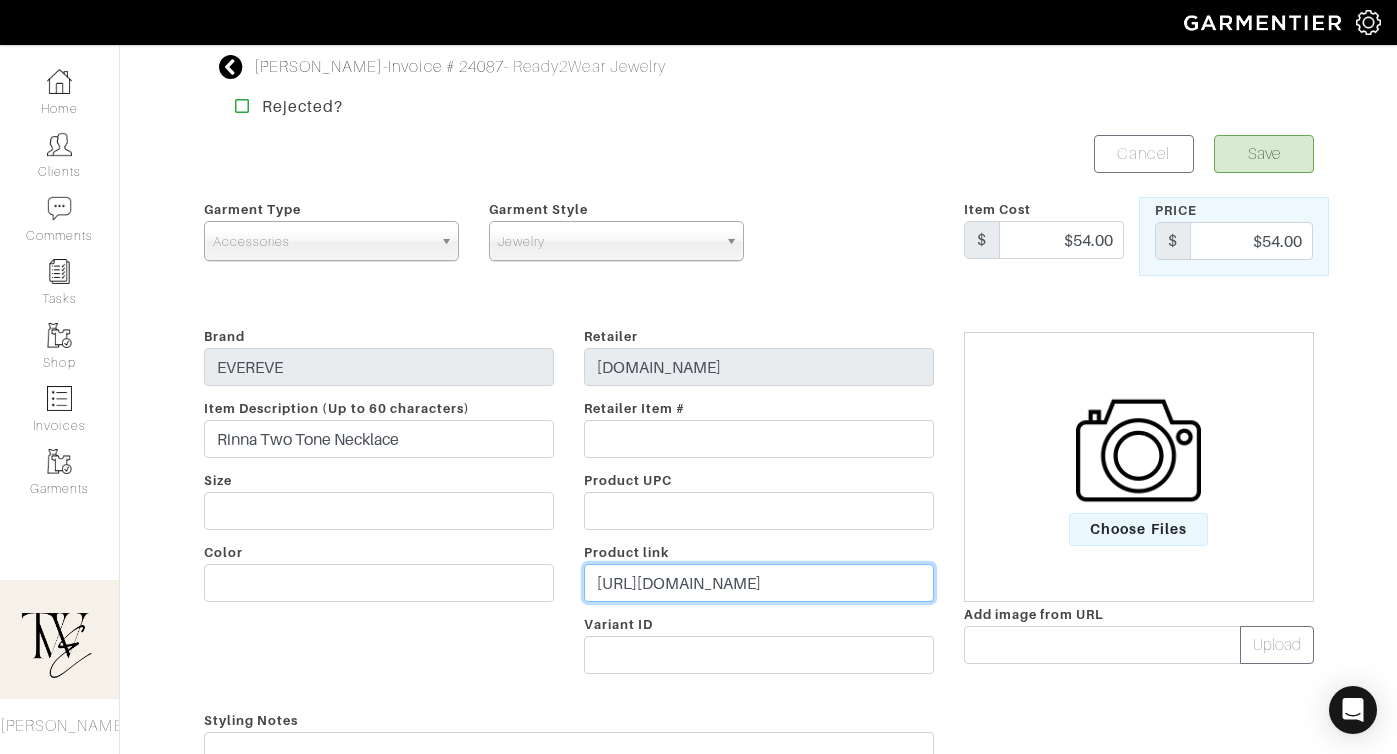 type on "https://go.shopmy.us/p-21035265" 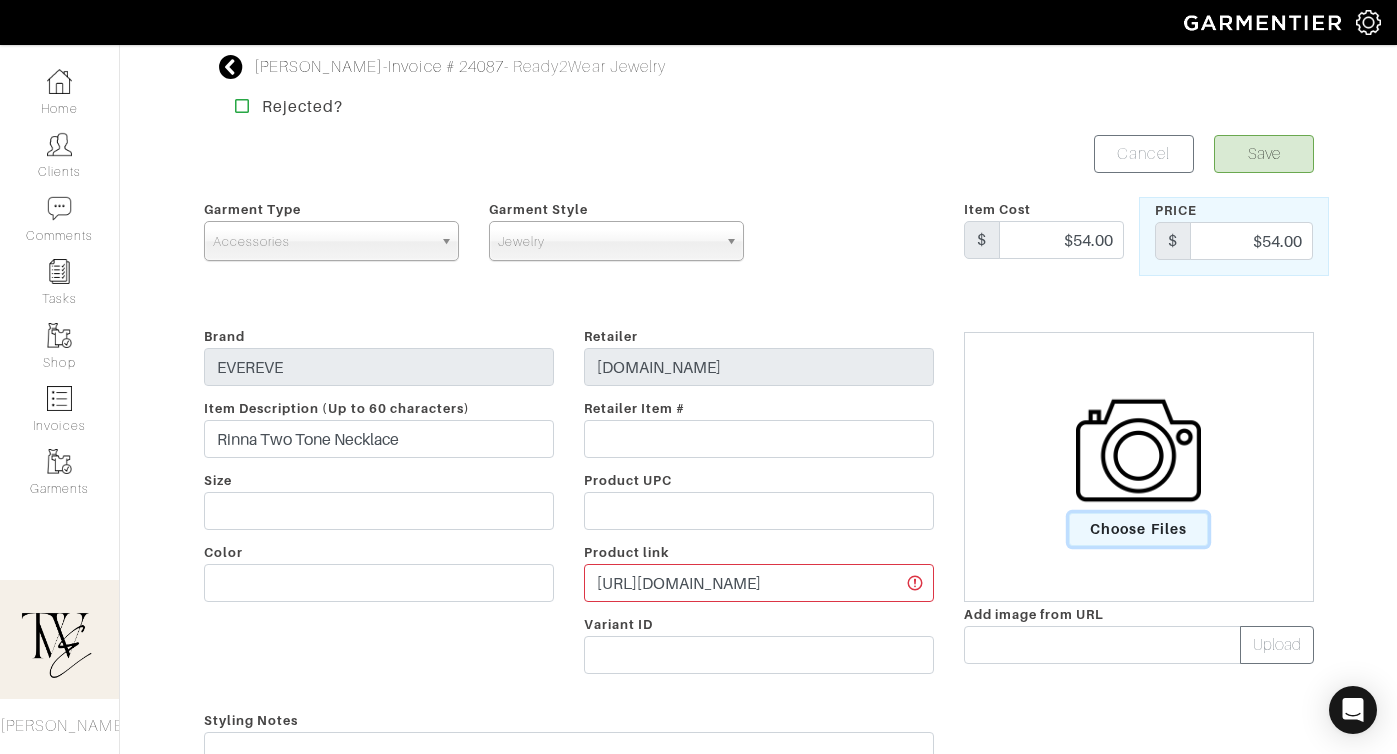 click on "Choose Files" at bounding box center (1138, 529) 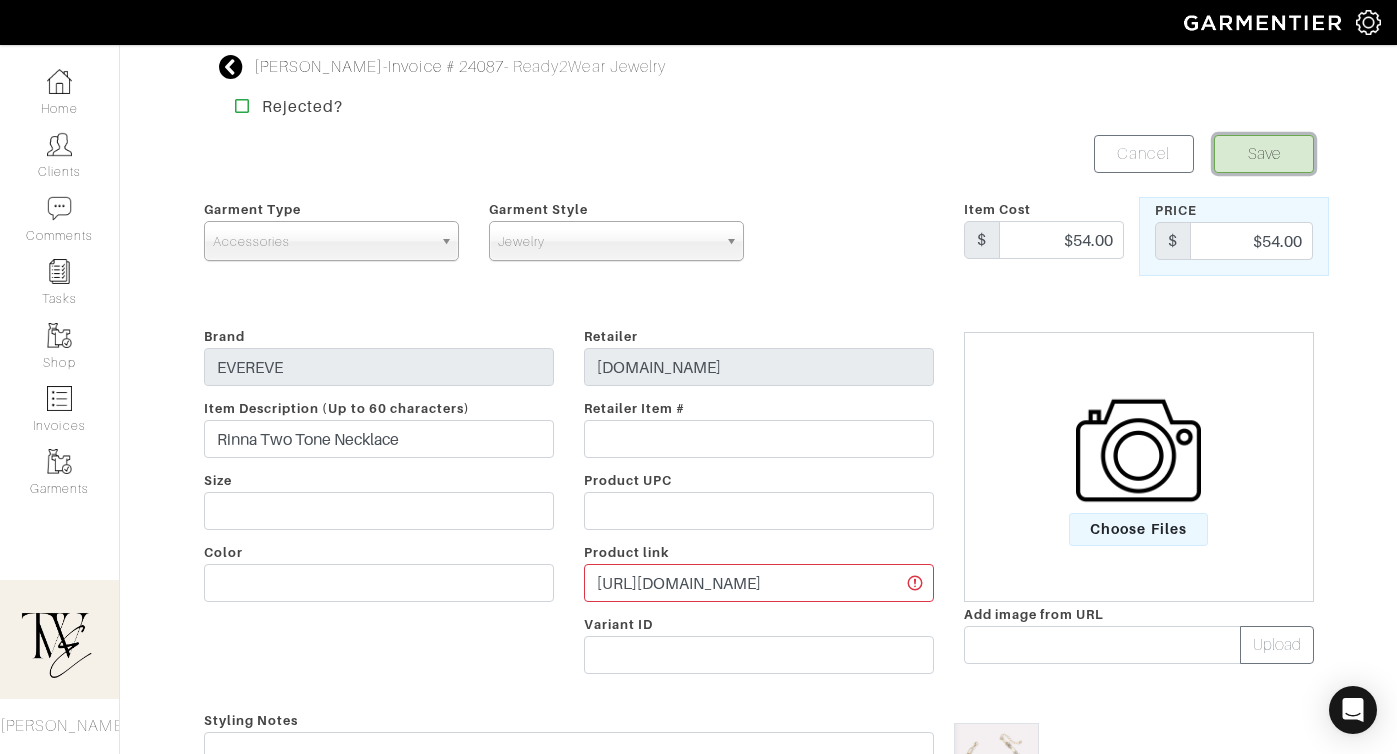click on "Save" at bounding box center [1264, 154] 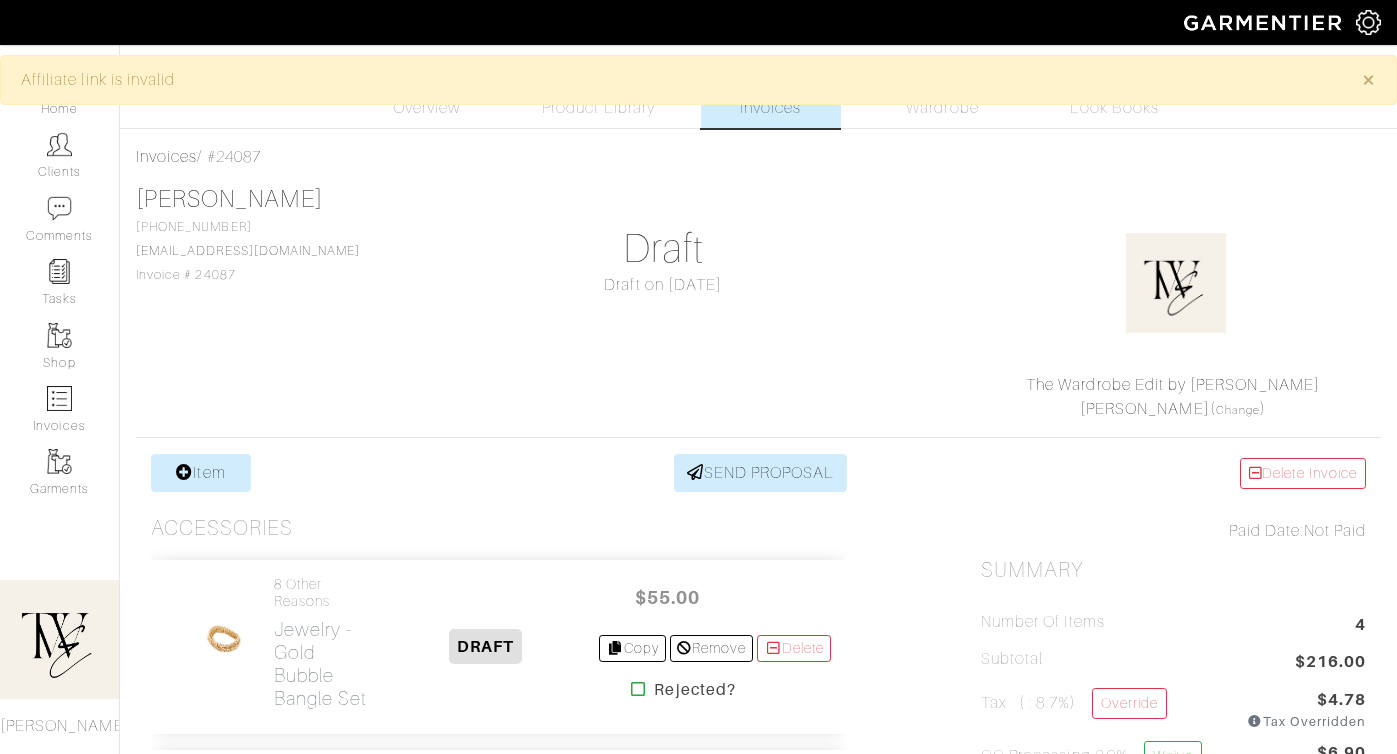 scroll, scrollTop: 0, scrollLeft: 0, axis: both 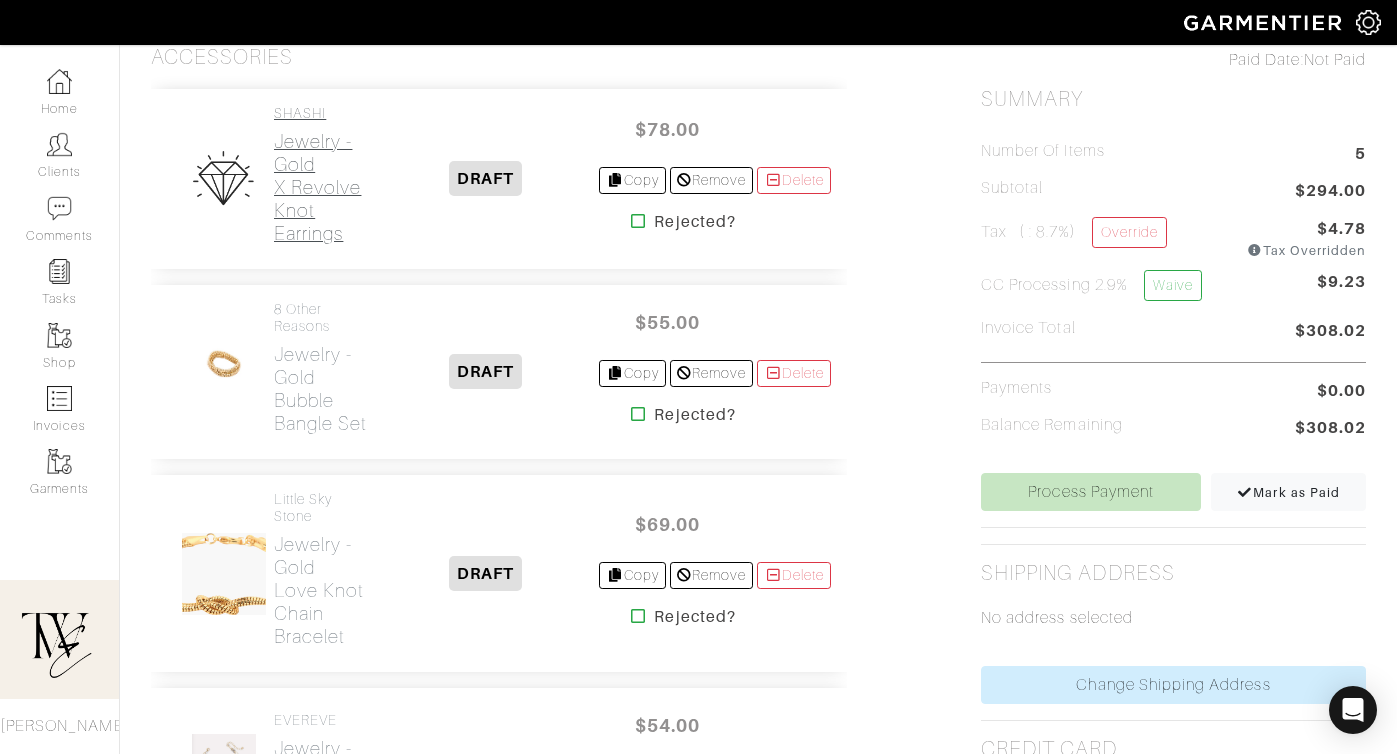click on "Jewelry -   Gold
X Revolve Knot Earrings" at bounding box center (323, 187) 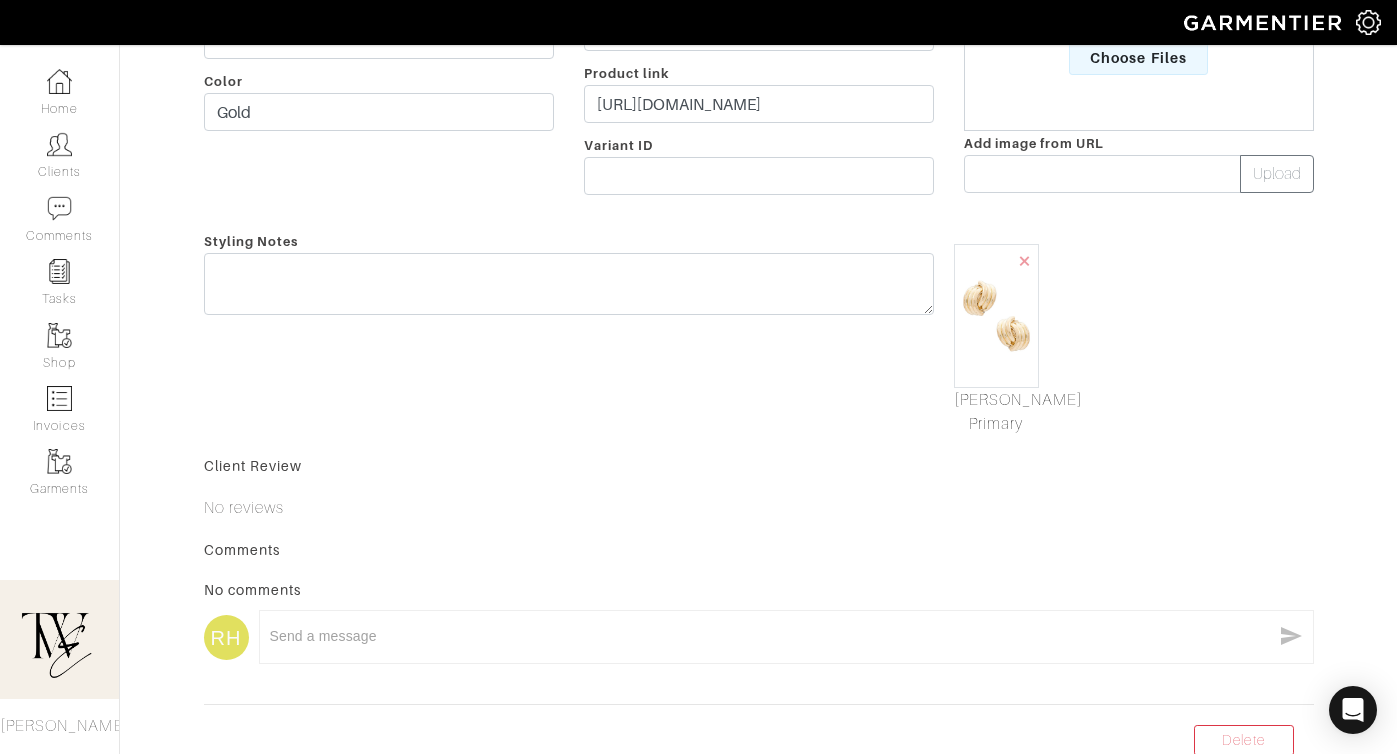 scroll, scrollTop: 0, scrollLeft: 0, axis: both 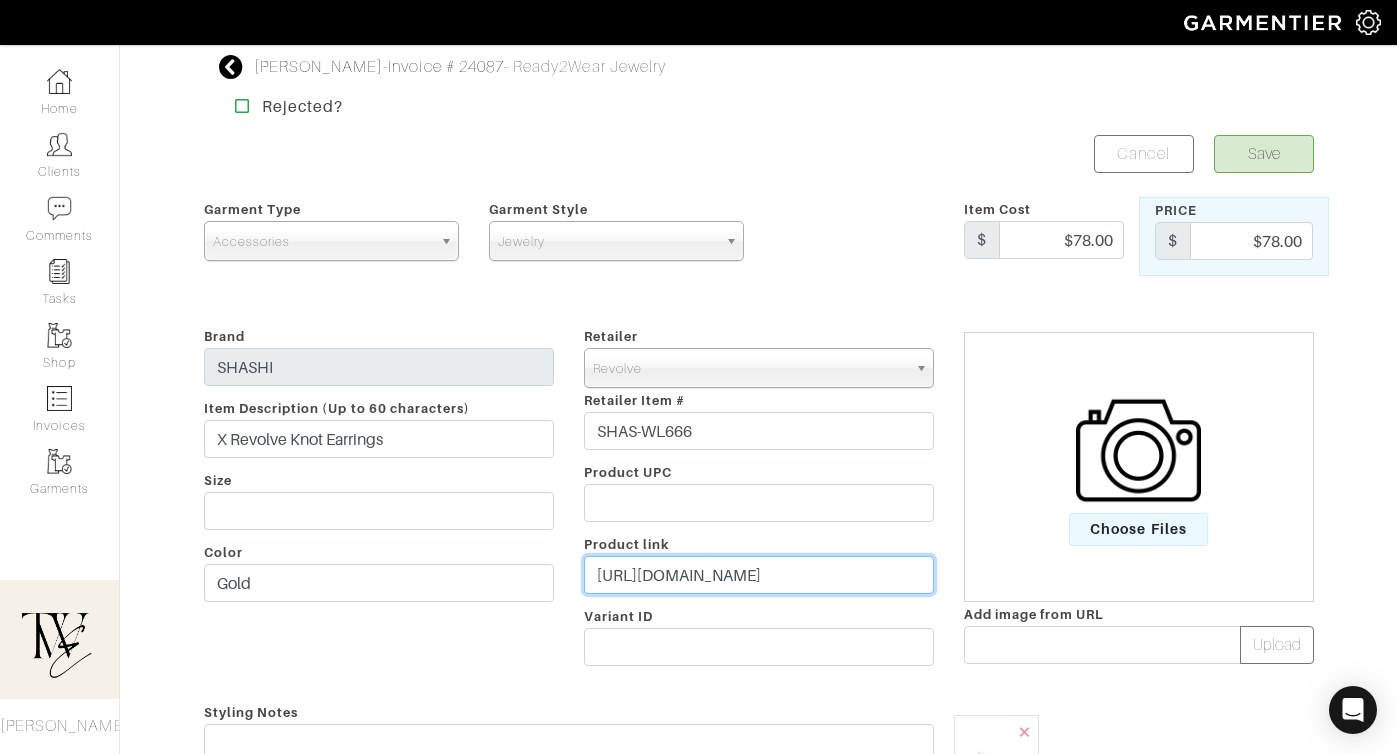 click on "https://www.revolve.com/shashi-x-revolve-knot-earrings-in-gold/dp/SHAS-WL666/?d=Womens&page=1&lc=3&plpSrc=/r/Search.jsp?search=gold+knot+earrings&d=Womens&sortBy=featured&itrownum=1&itcurrpage=1&itview=05" at bounding box center (759, 575) 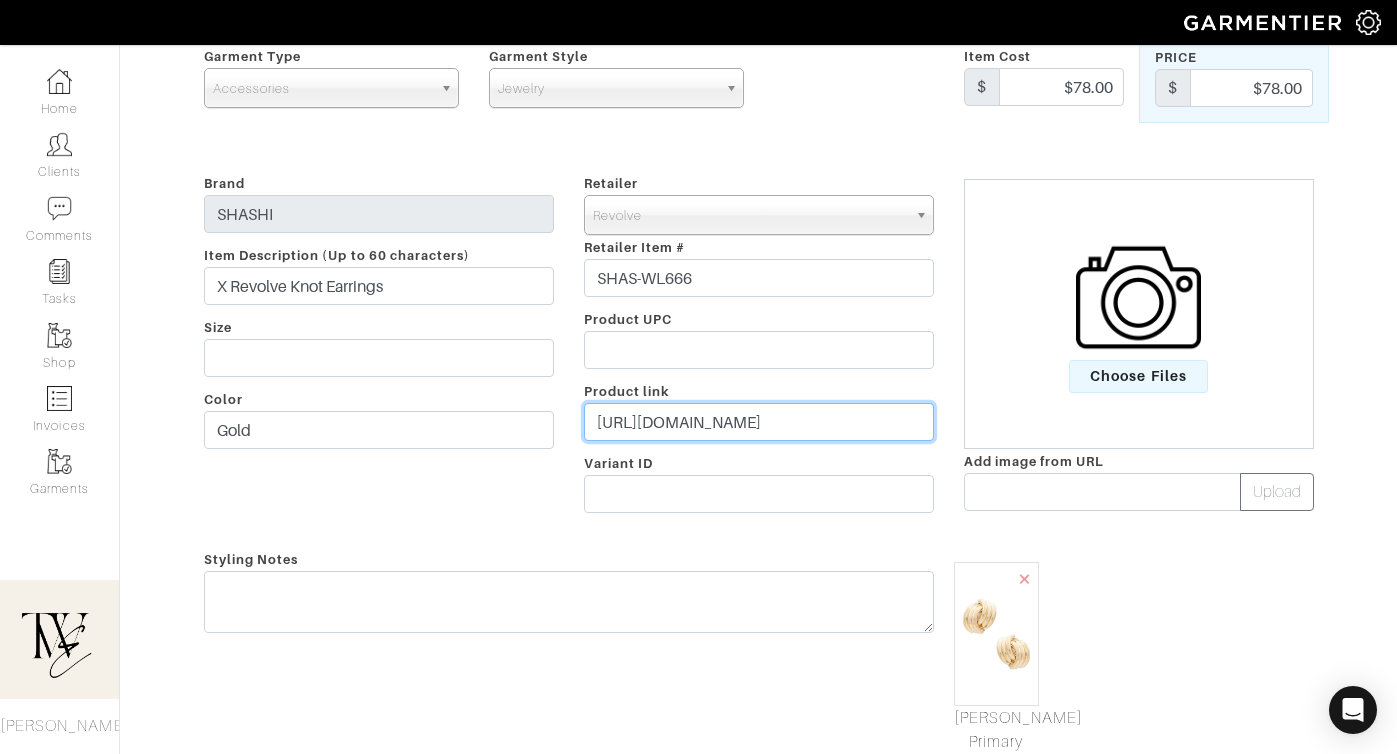 scroll, scrollTop: 0, scrollLeft: 0, axis: both 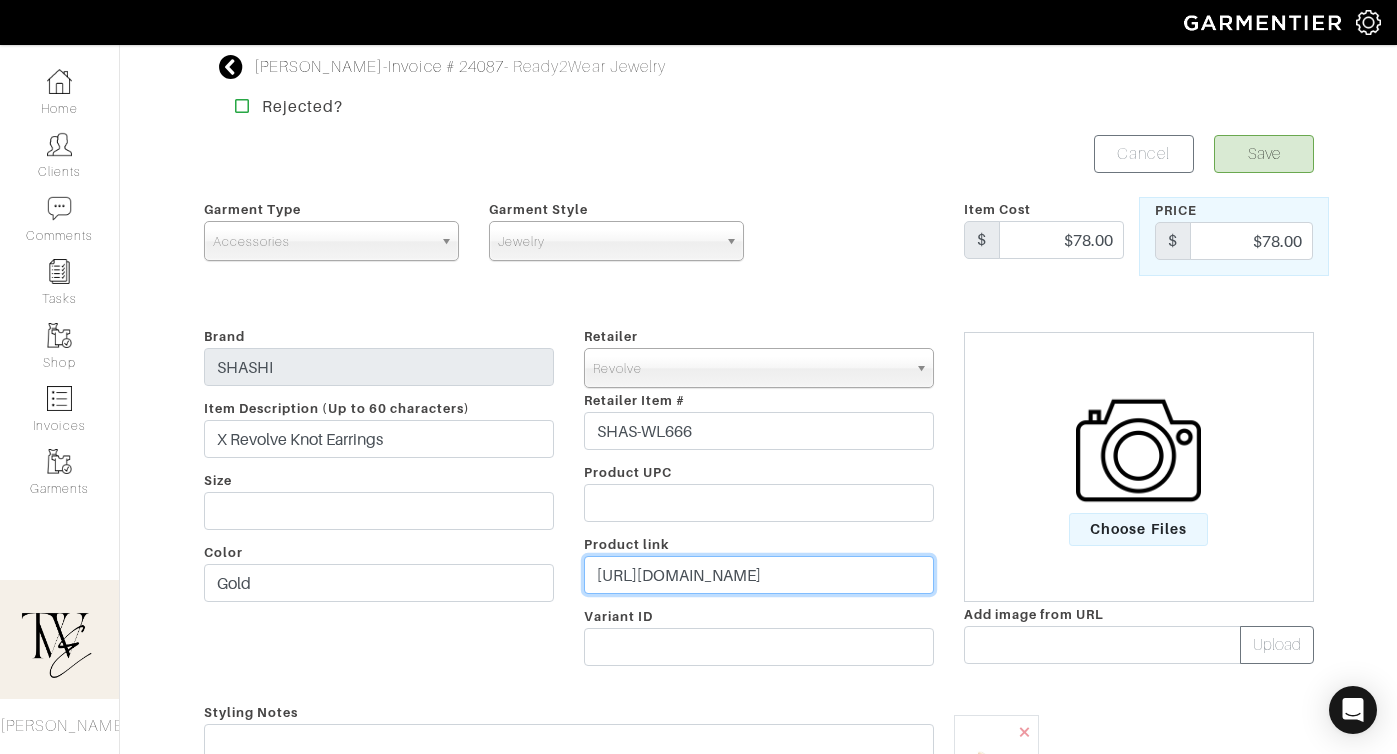 type on "https://rvlv.me/vg789w" 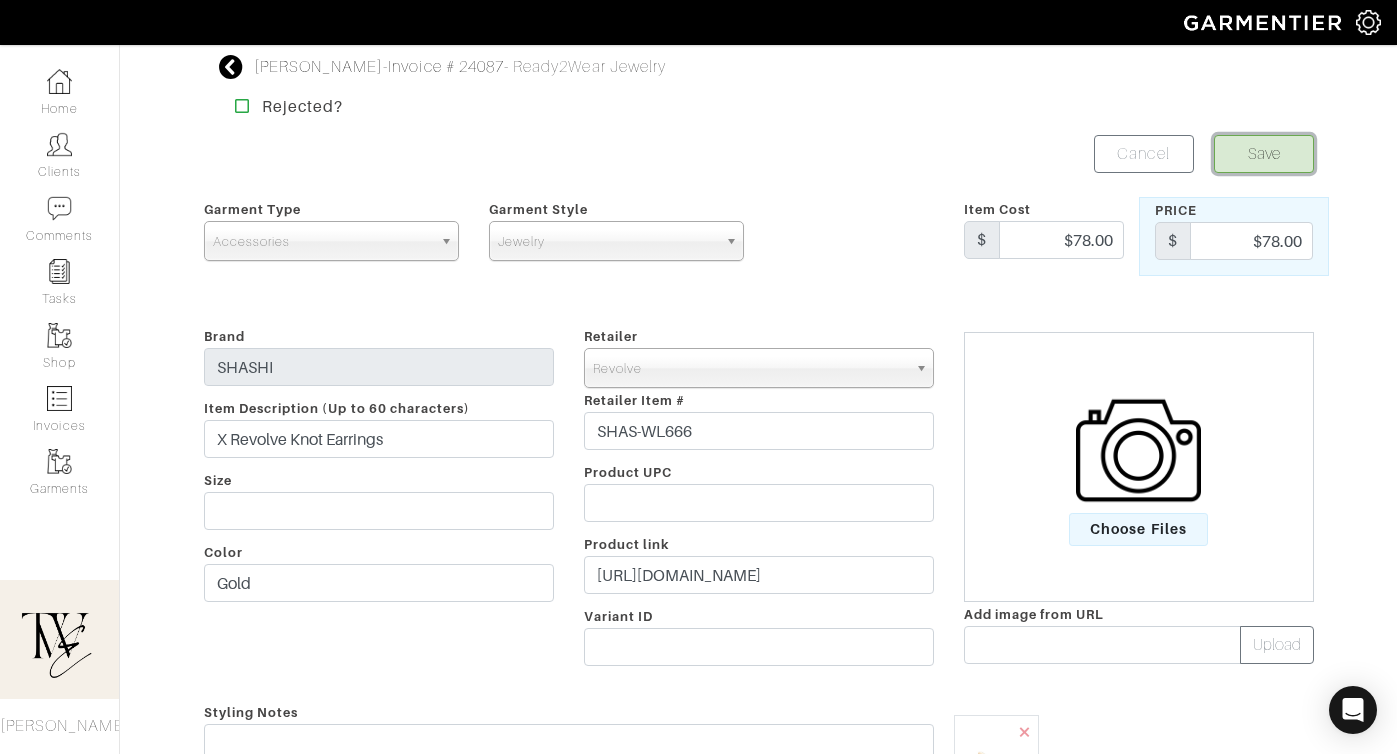 click on "Save" at bounding box center [1264, 154] 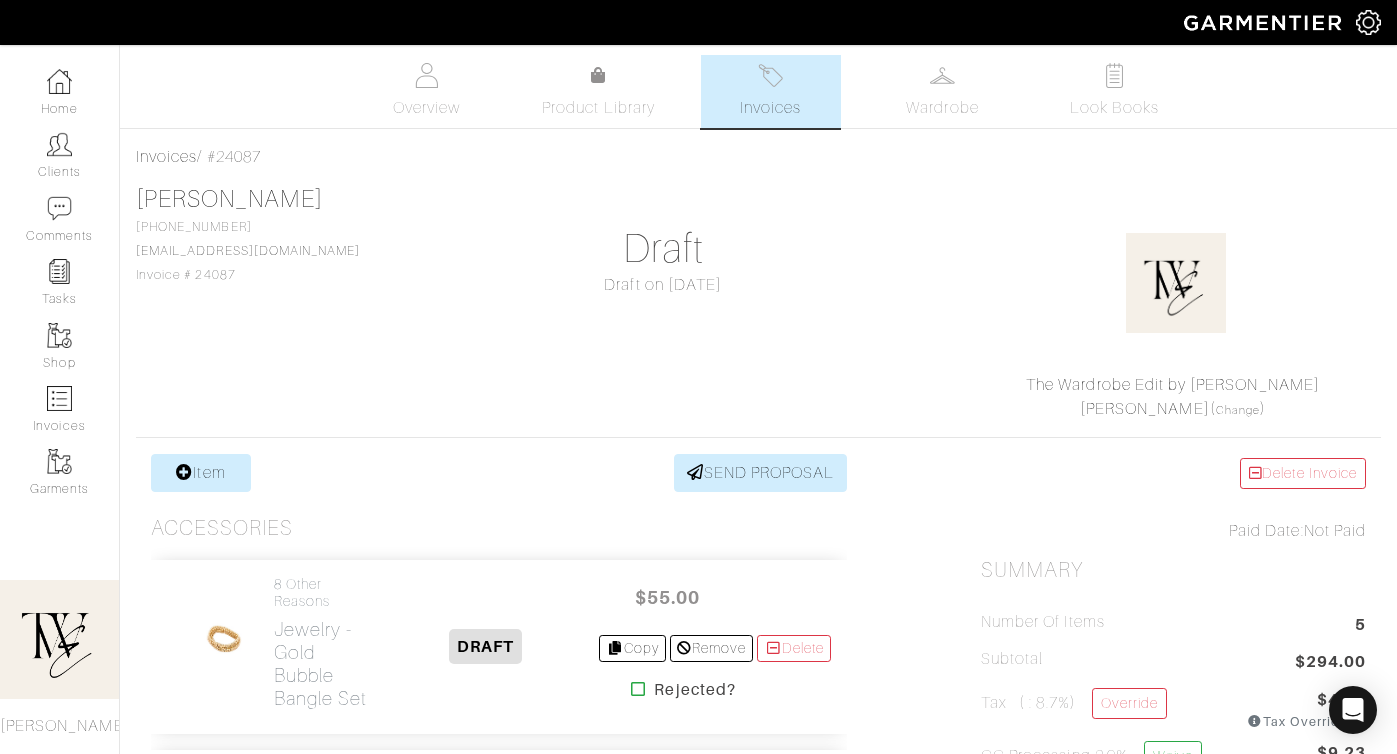 scroll, scrollTop: 0, scrollLeft: 0, axis: both 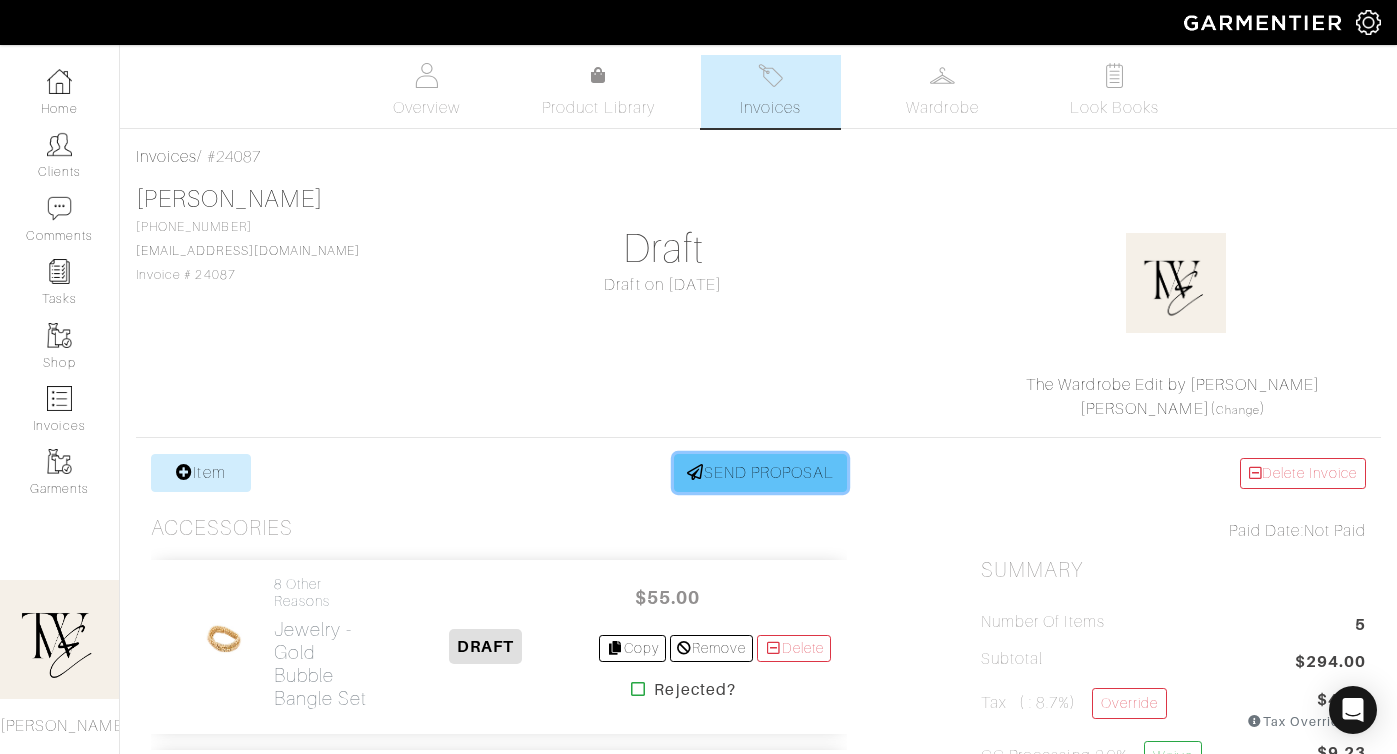 click on "SEND PROPOSAL" at bounding box center [761, 473] 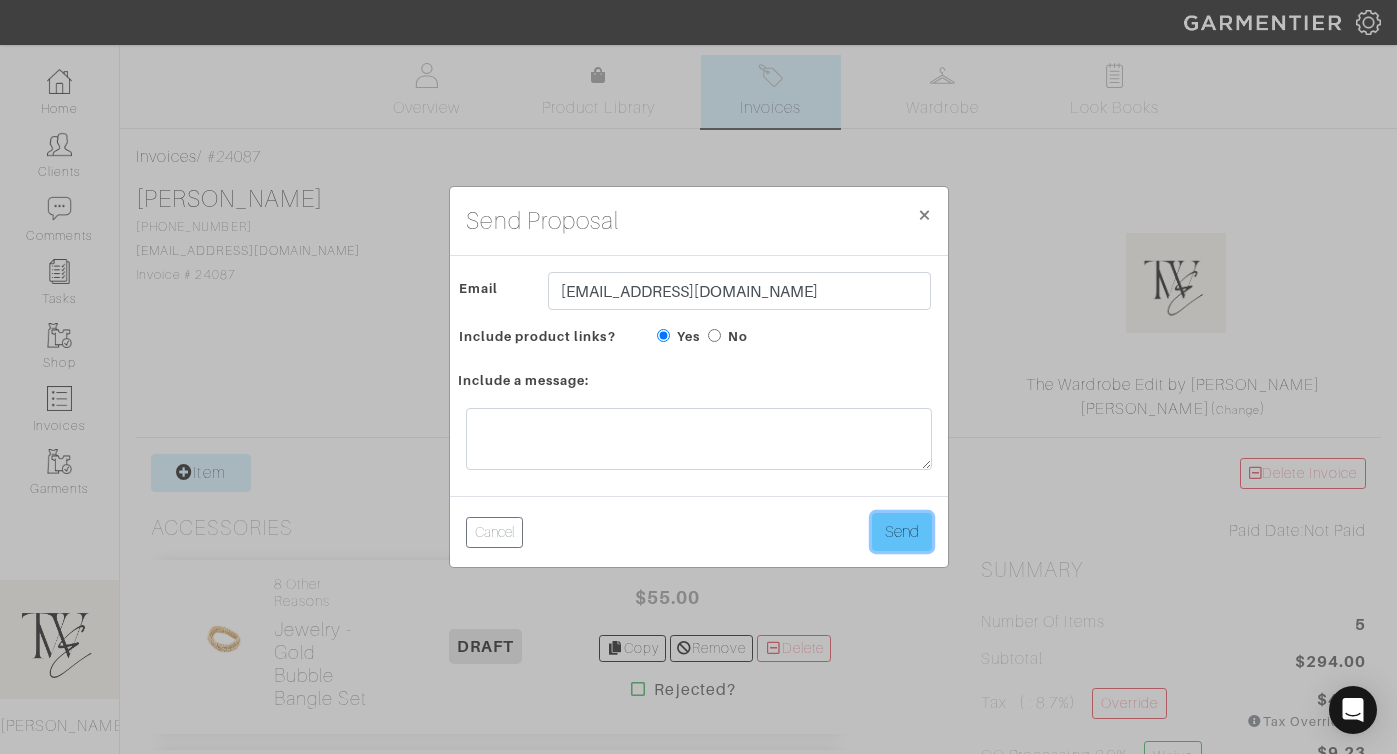 click on "Send" at bounding box center (902, 532) 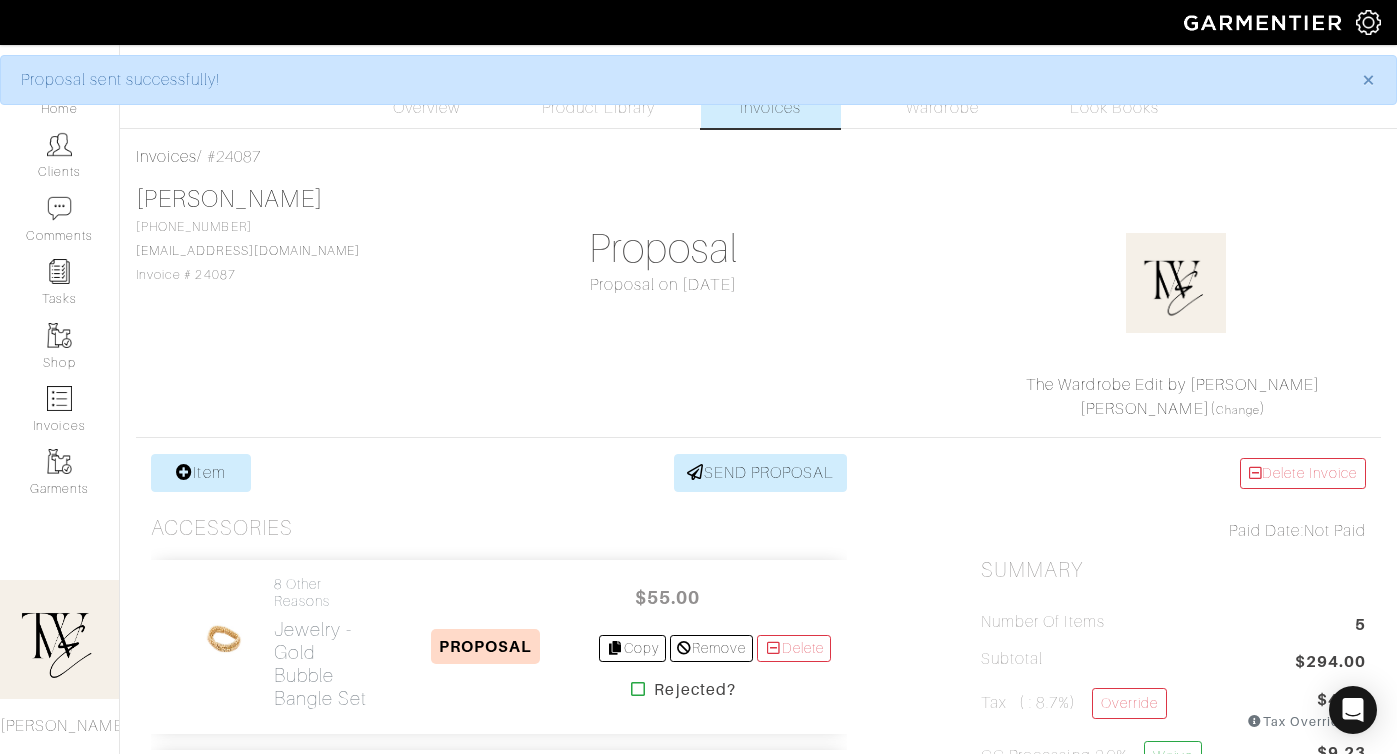 scroll, scrollTop: 0, scrollLeft: 0, axis: both 